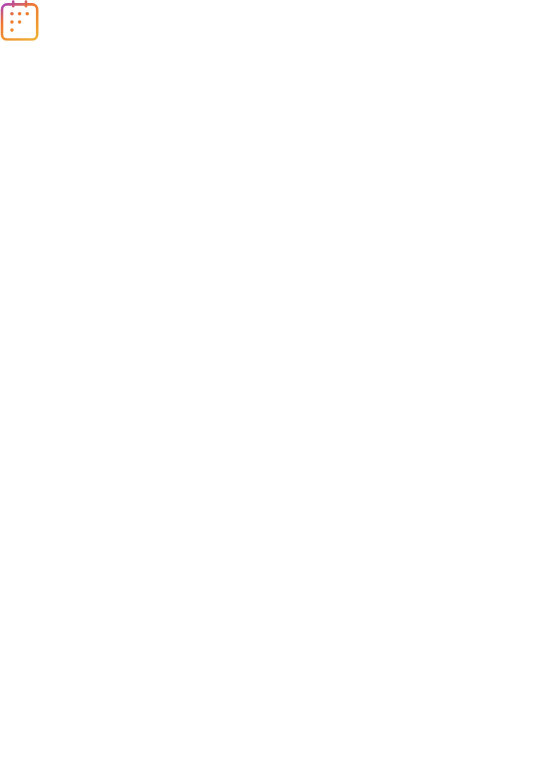scroll, scrollTop: 0, scrollLeft: 0, axis: both 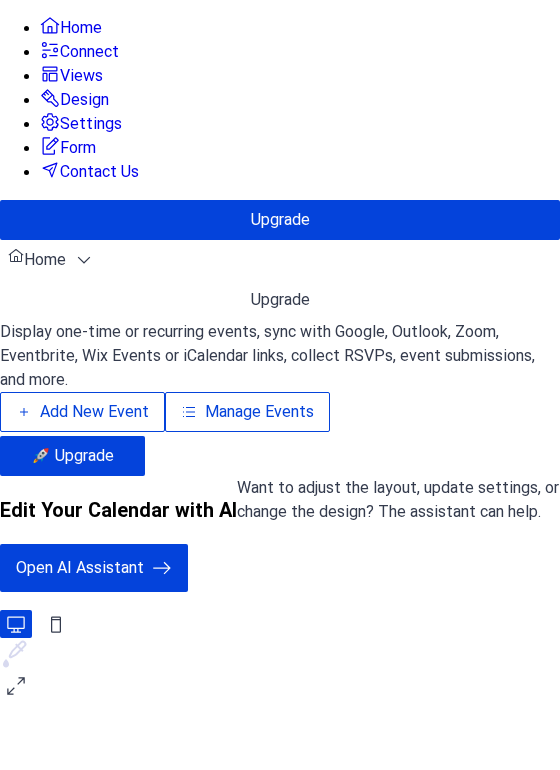 click on "Add New Event" at bounding box center [338, 302] 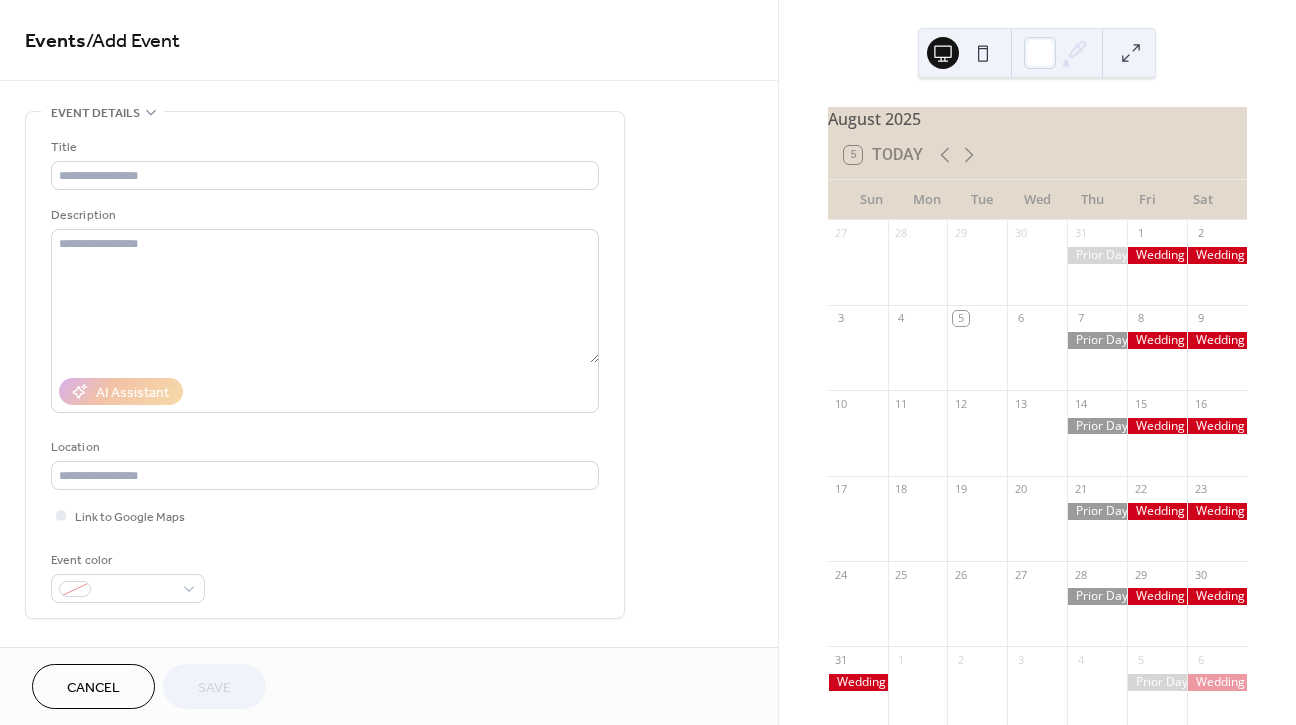 scroll, scrollTop: 0, scrollLeft: 0, axis: both 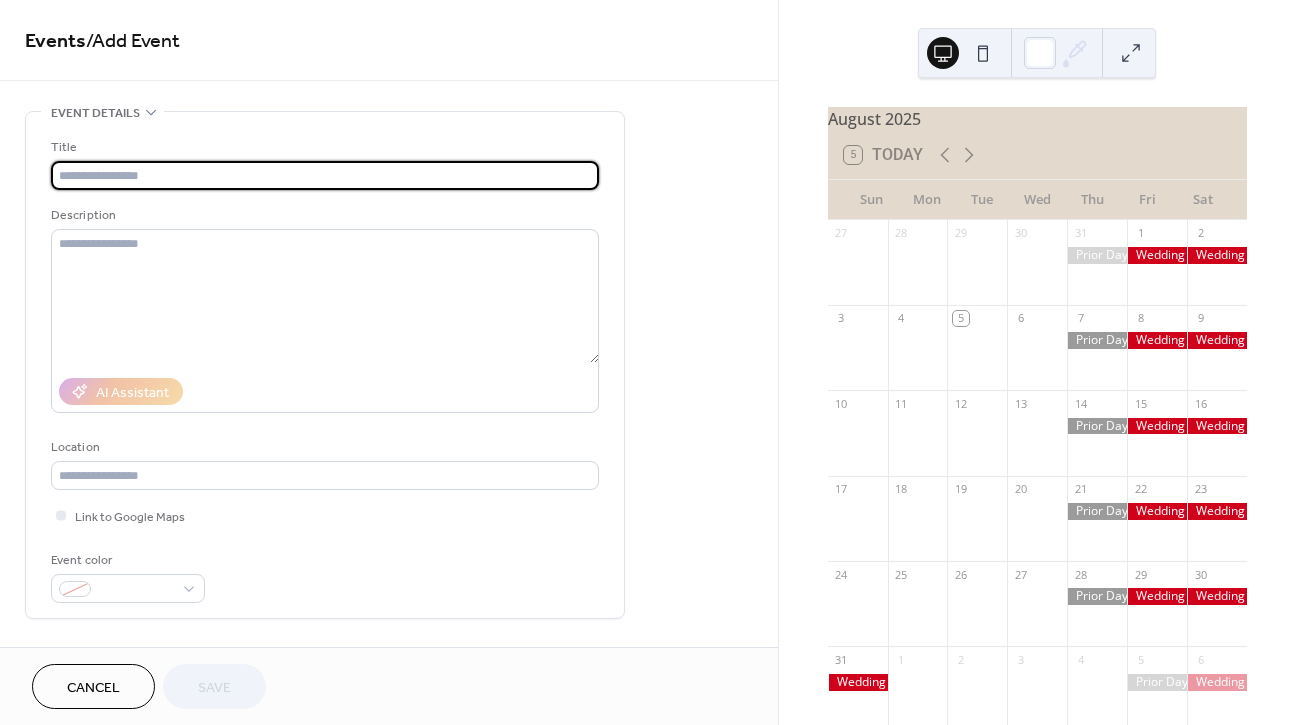 click at bounding box center [325, 175] 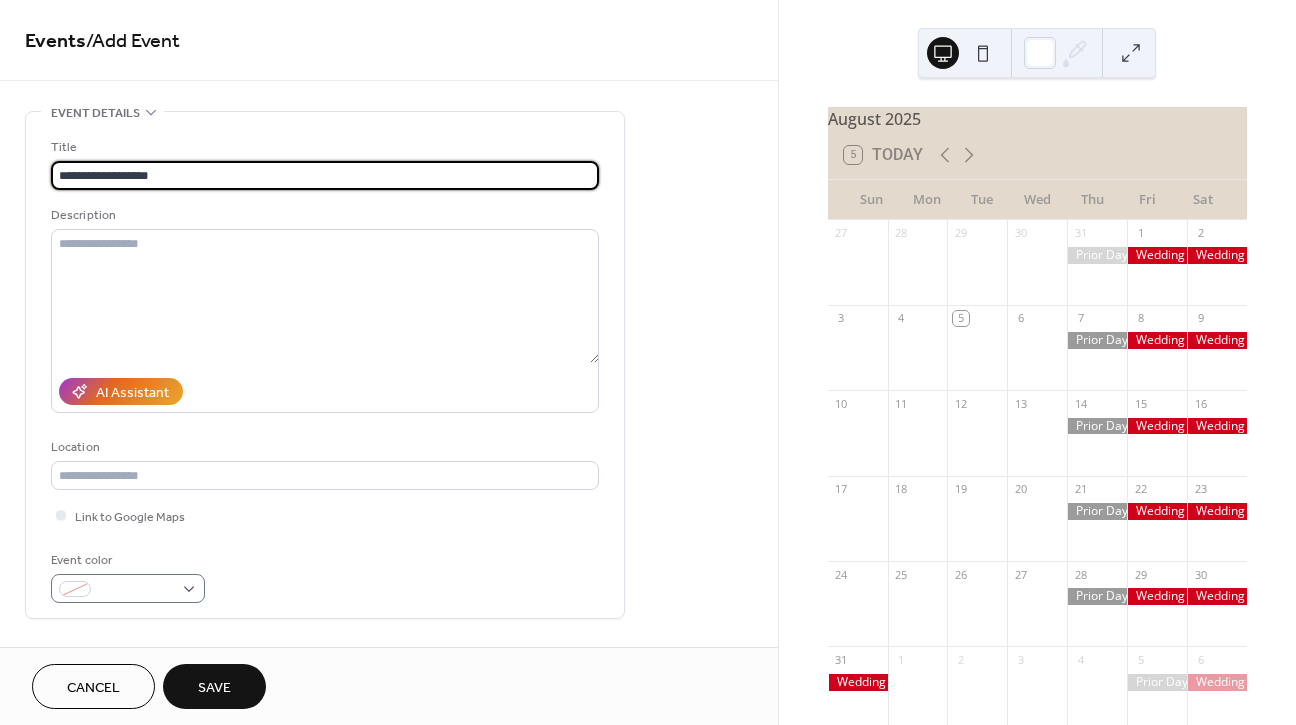 type on "**********" 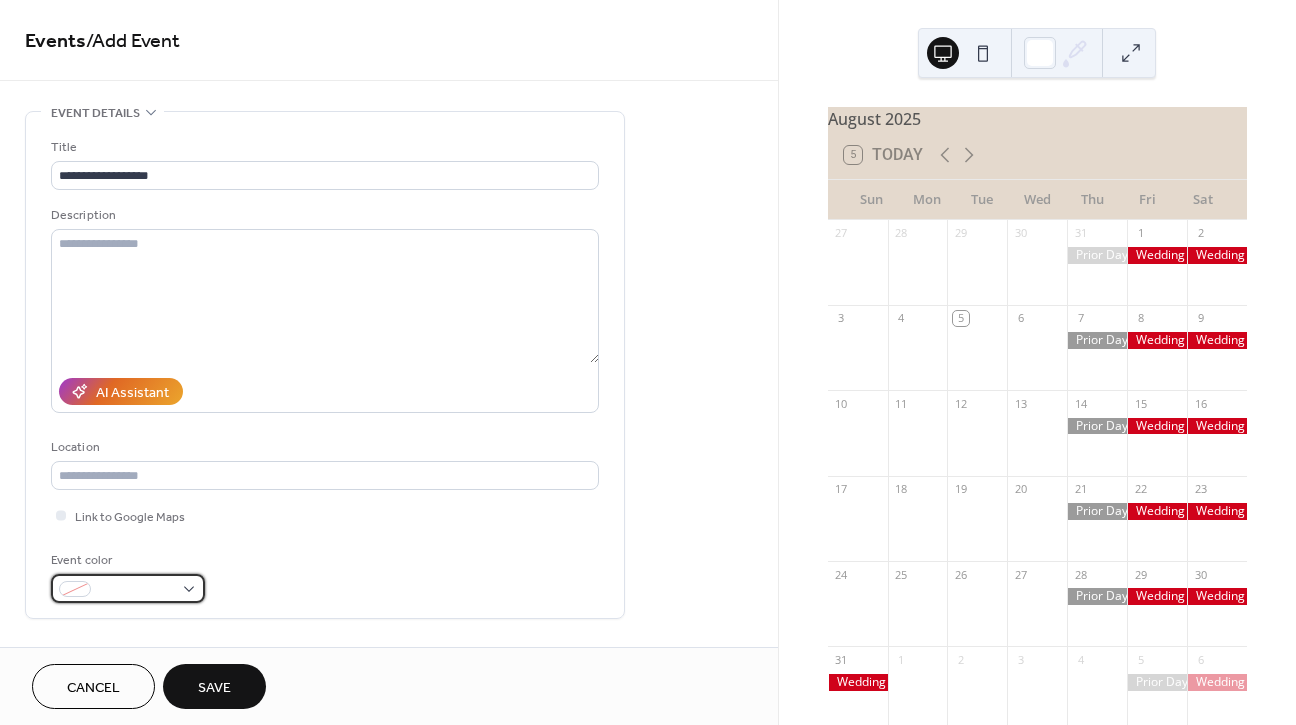 click at bounding box center (128, 588) 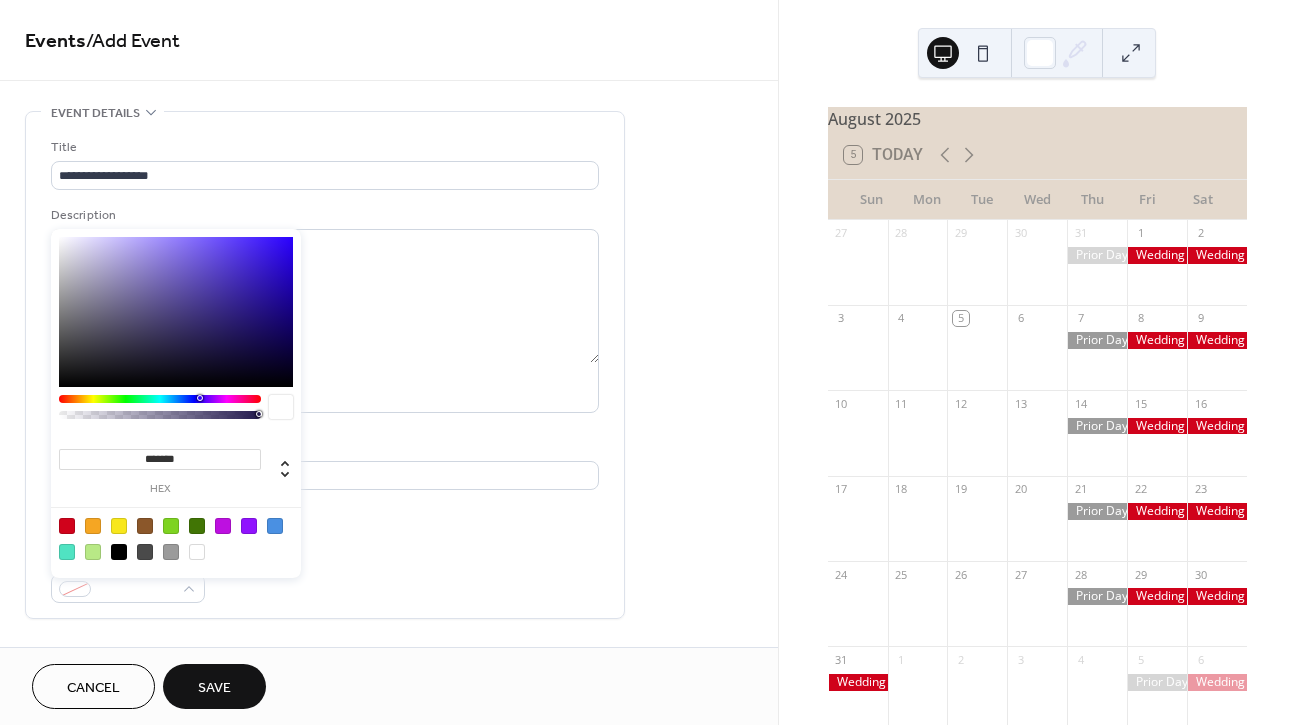 click at bounding box center (275, 526) 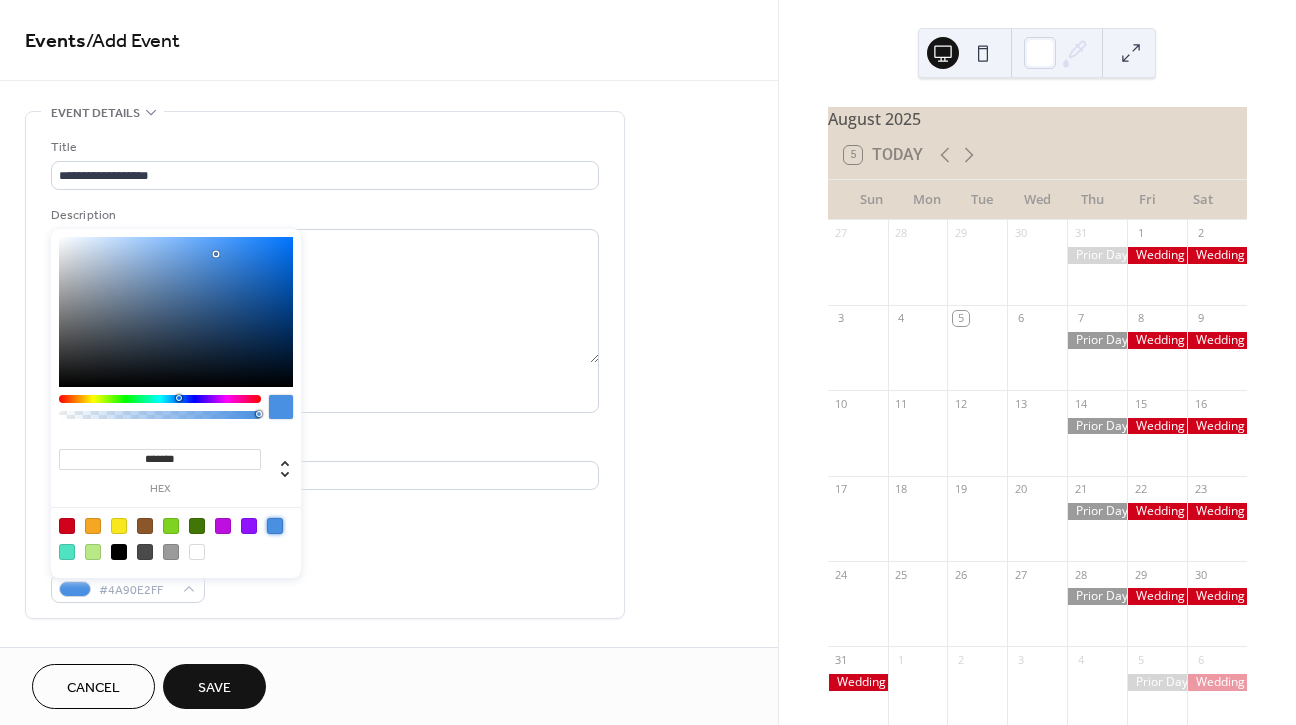 click on "**********" at bounding box center (325, 370) 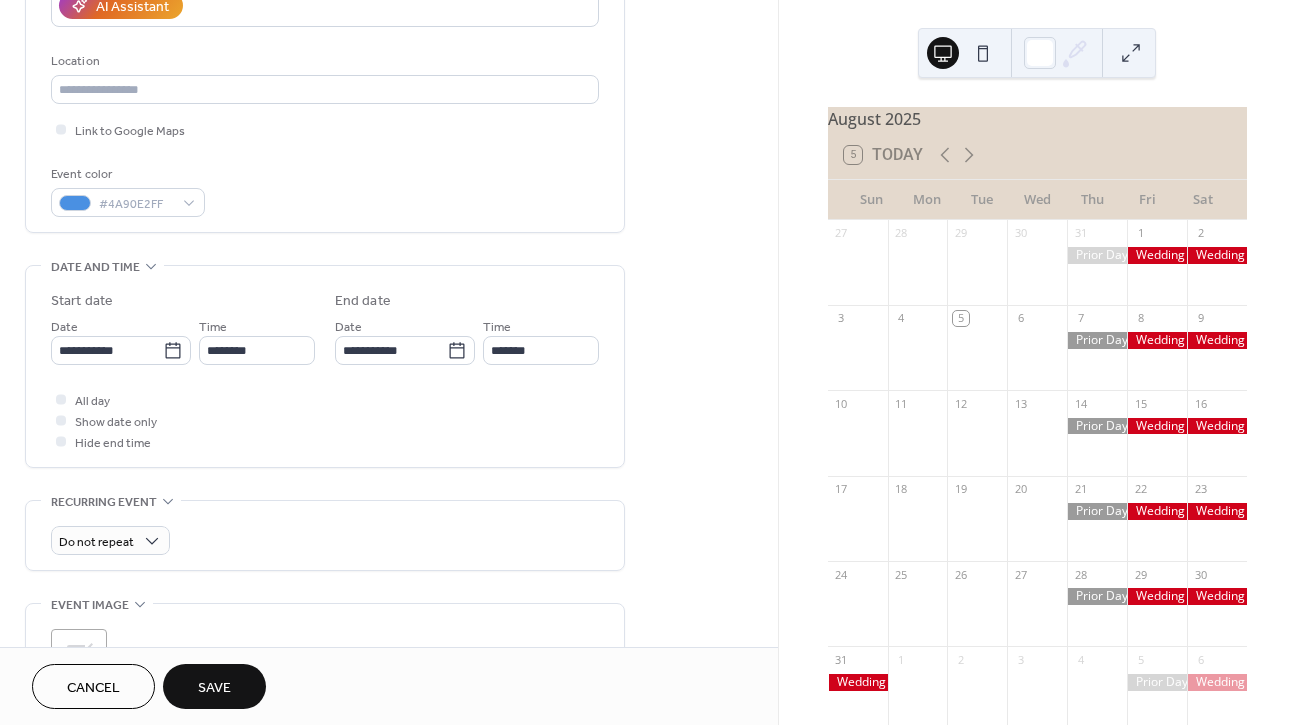 scroll, scrollTop: 429, scrollLeft: 0, axis: vertical 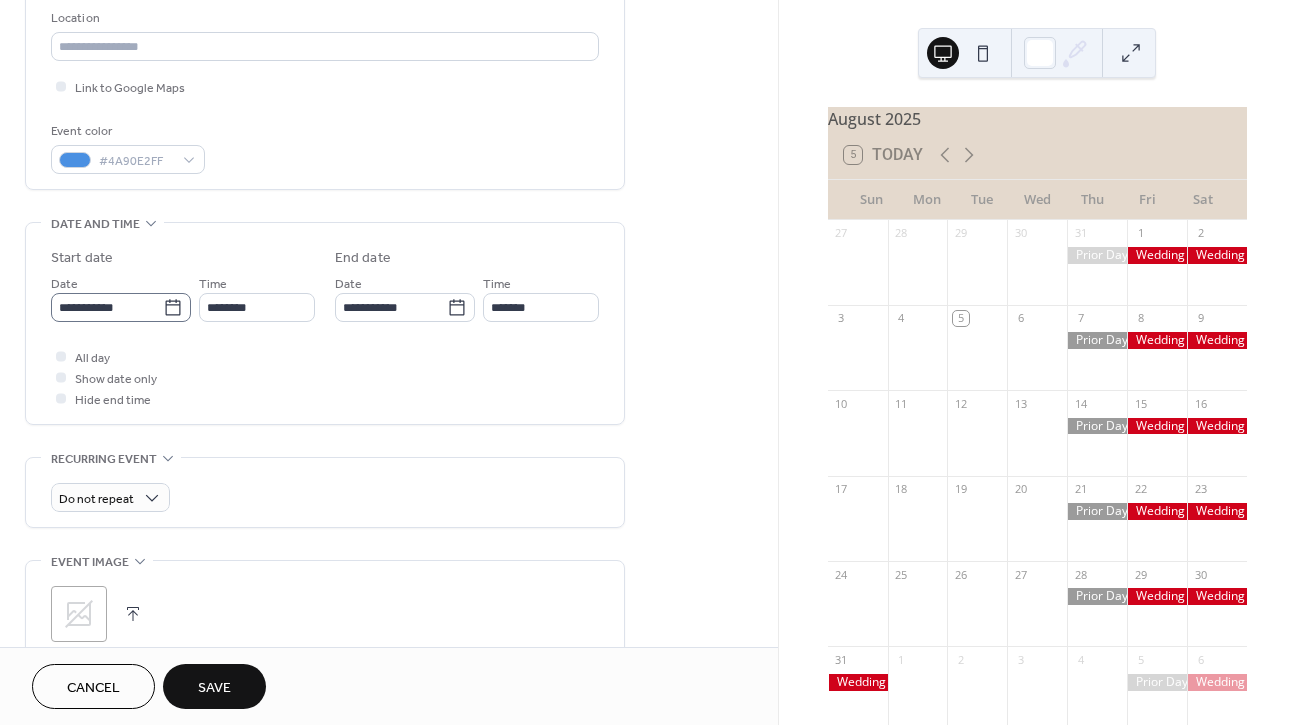 click 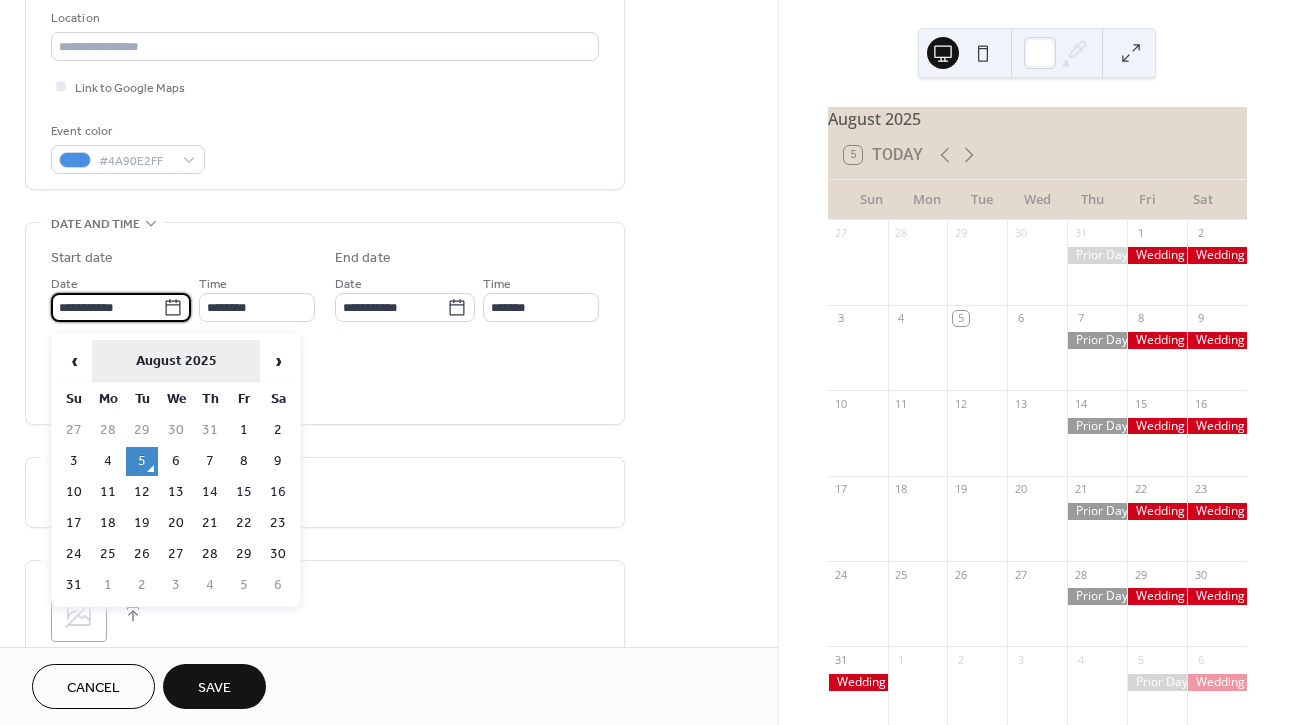 click on "August 2025" at bounding box center (176, 361) 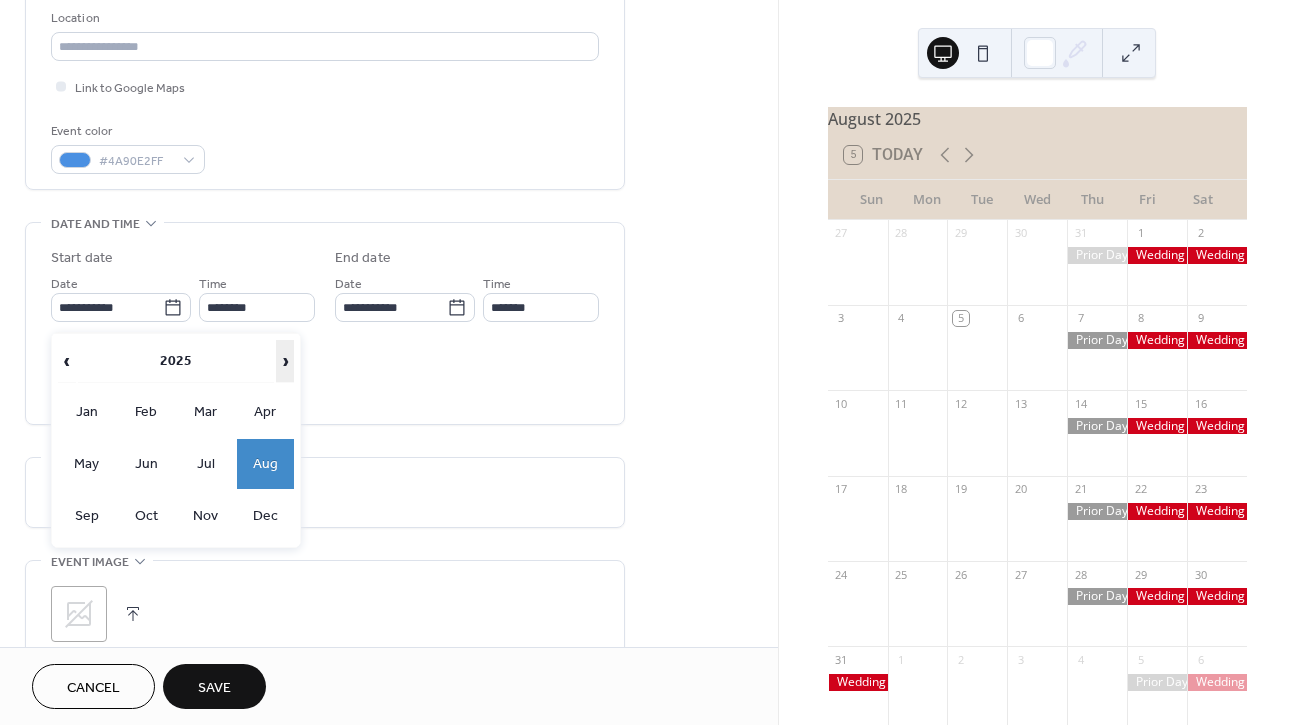 click on "›" at bounding box center (285, 361) 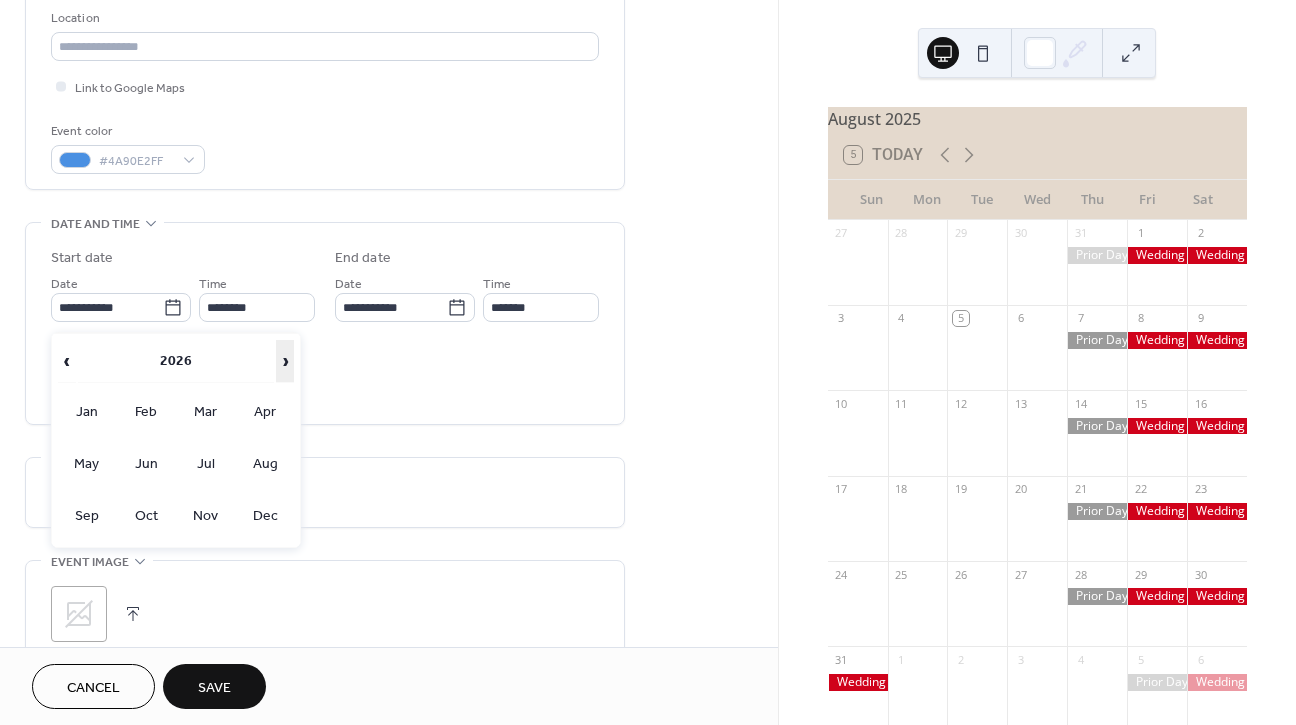 click on "›" at bounding box center [285, 361] 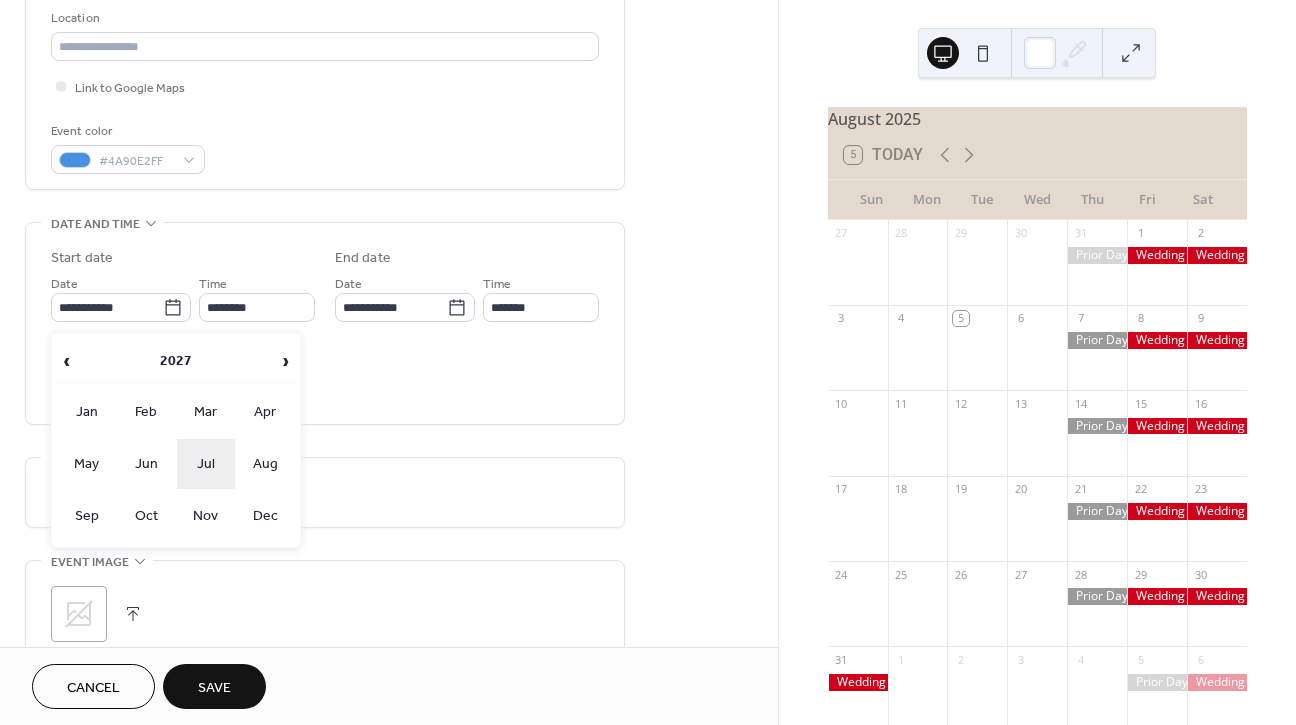 click on "Jul" at bounding box center (206, 464) 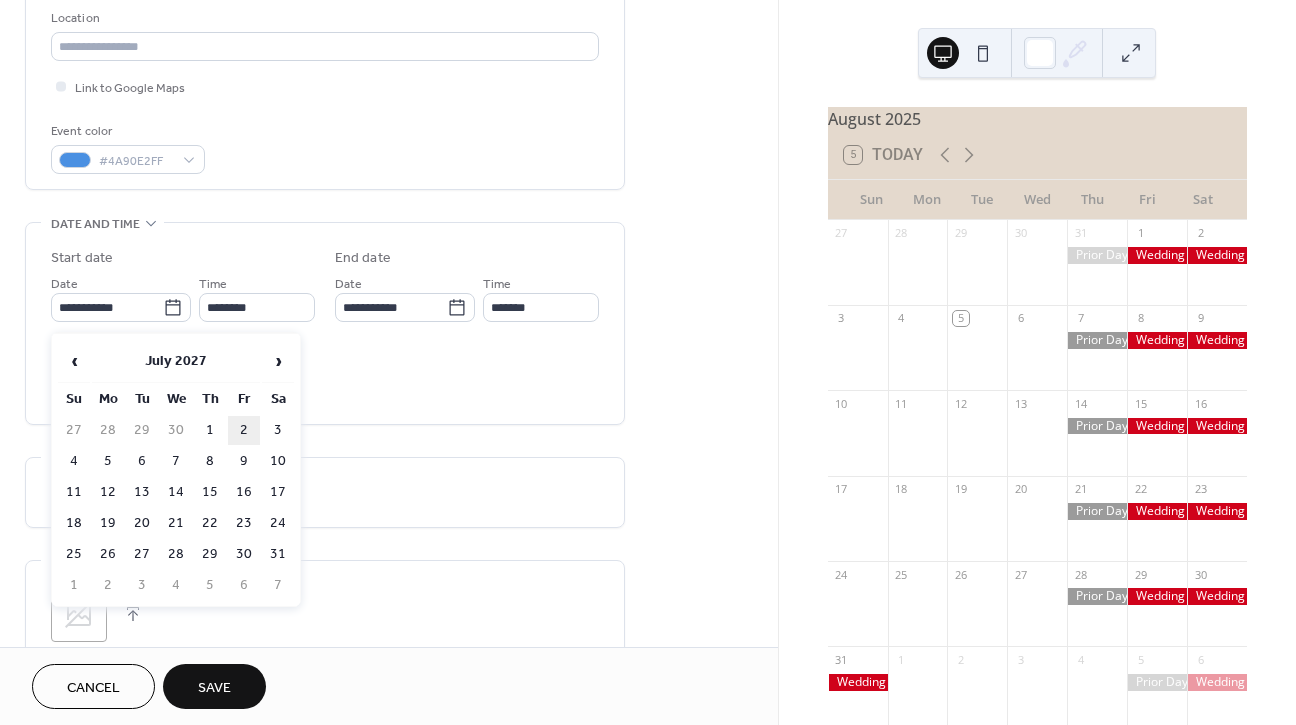 click on "2" at bounding box center (244, 430) 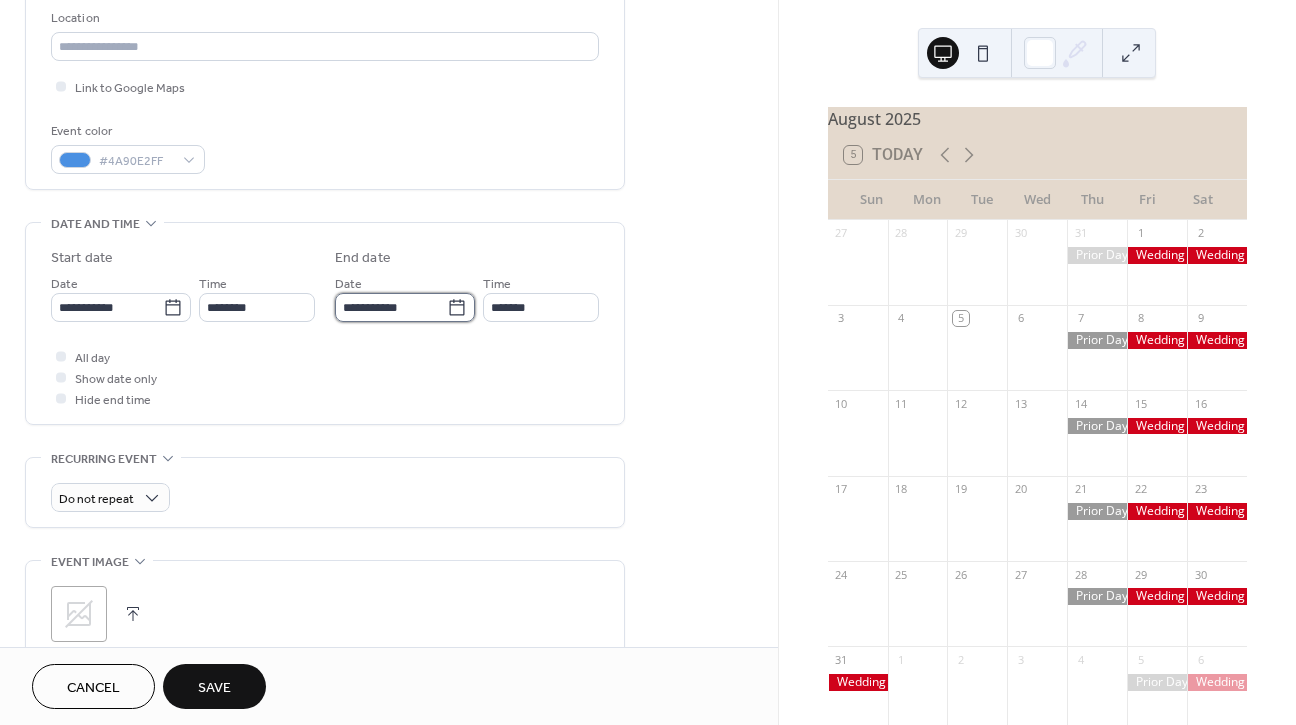 click on "**********" at bounding box center (391, 307) 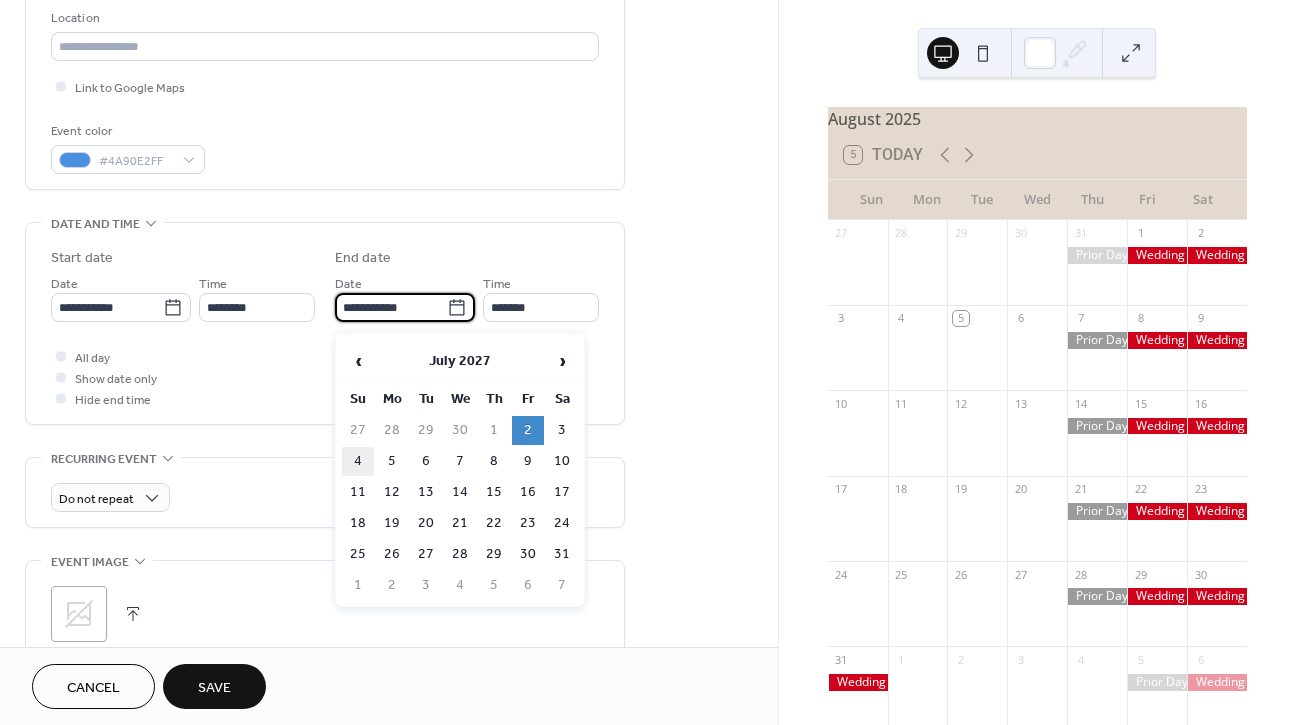 click on "4" at bounding box center [358, 461] 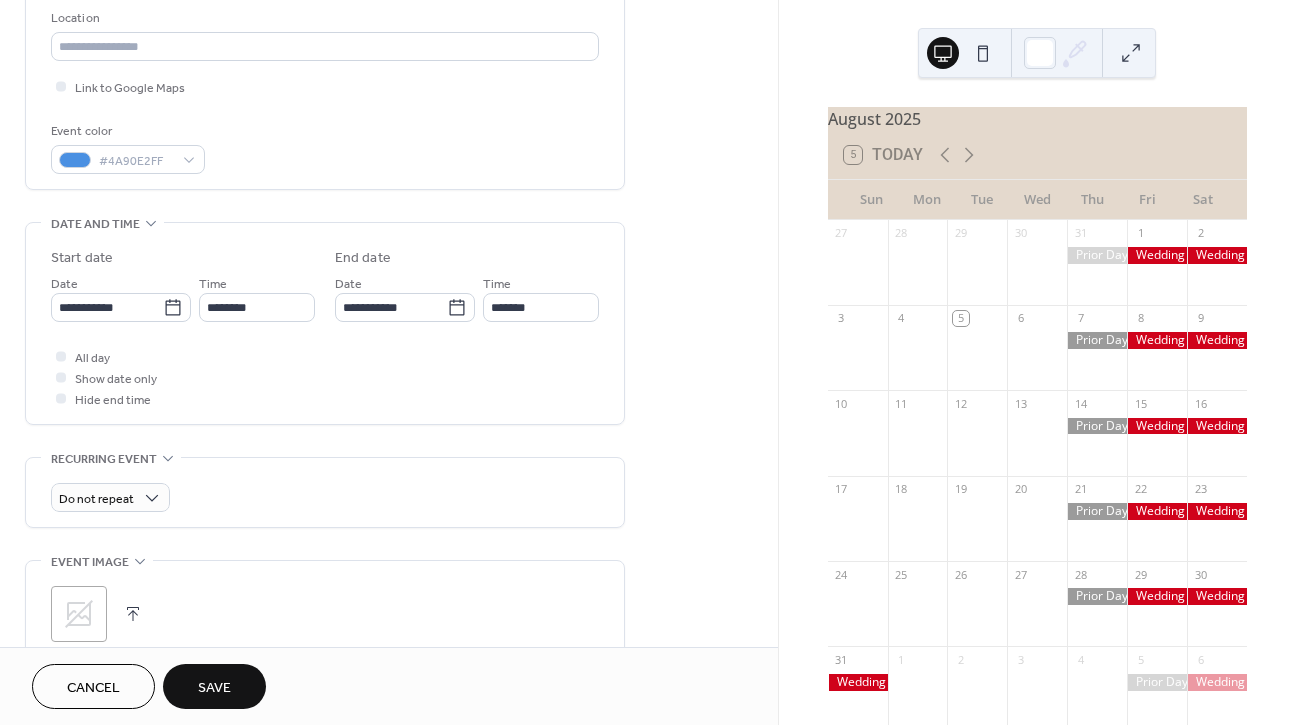 type on "**********" 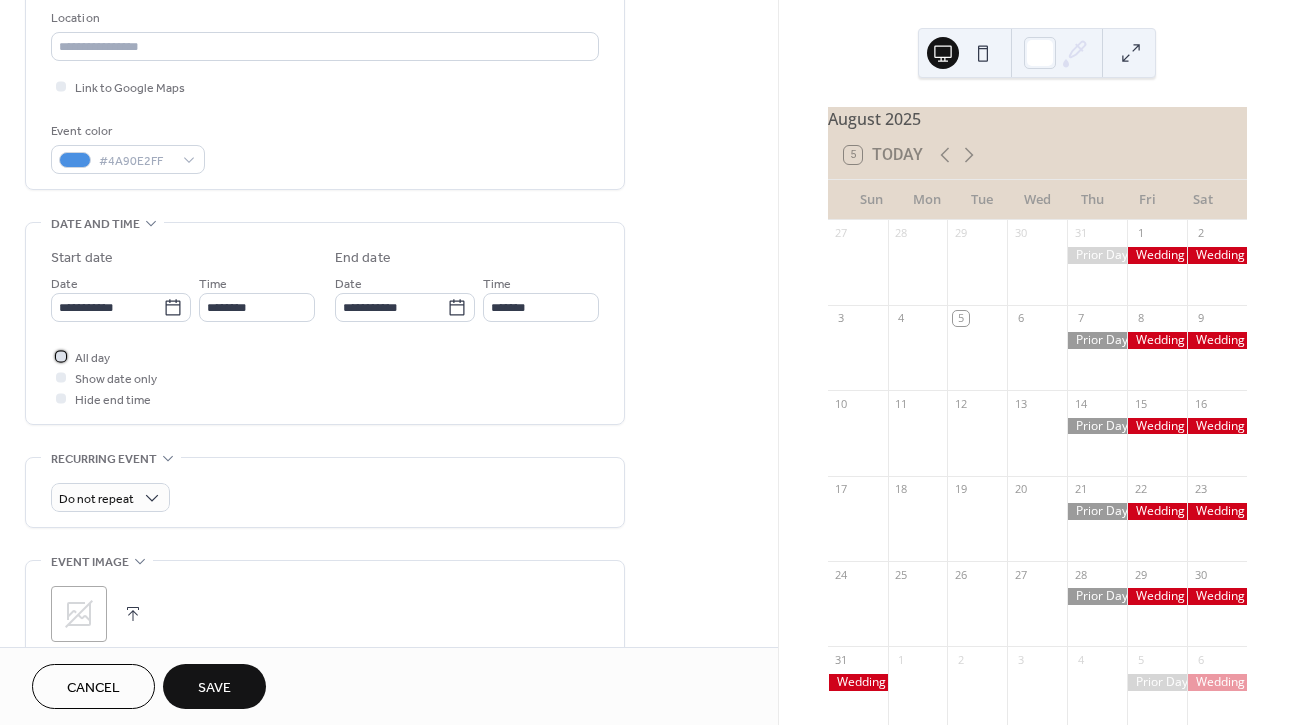 click at bounding box center (61, 356) 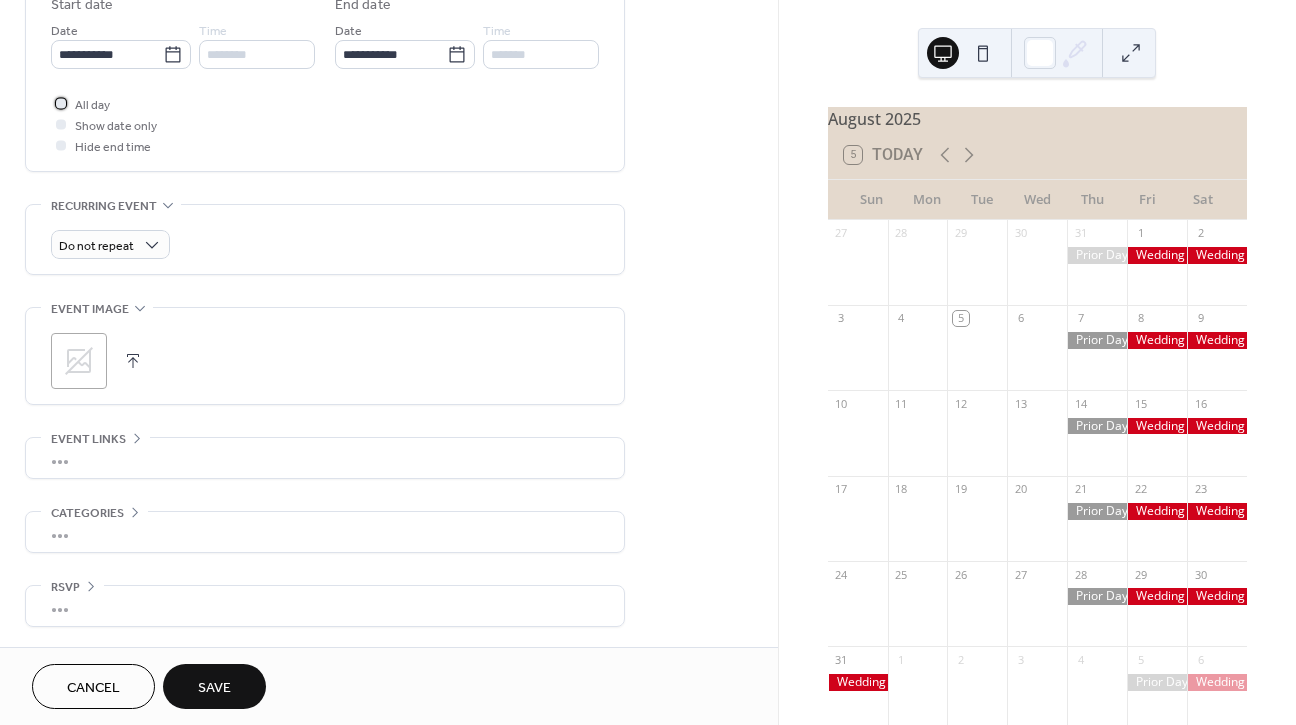 scroll, scrollTop: 688, scrollLeft: 0, axis: vertical 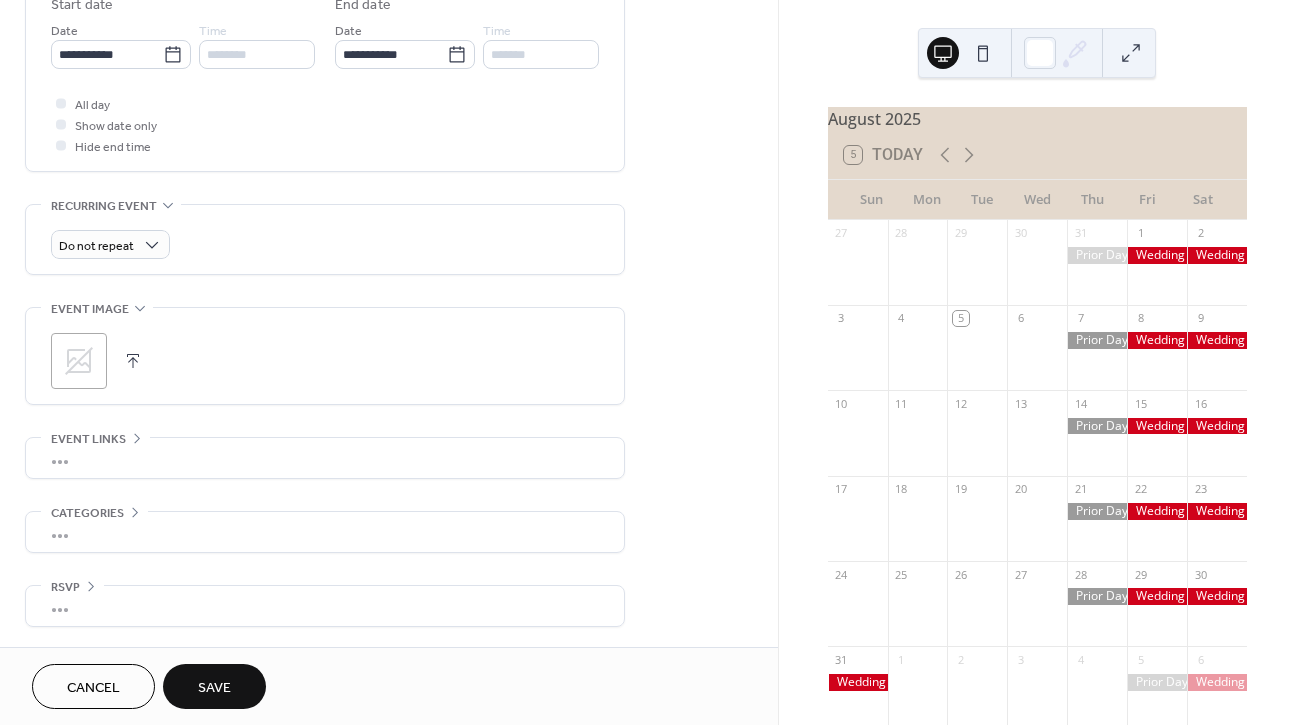 click on "Save" at bounding box center [214, 688] 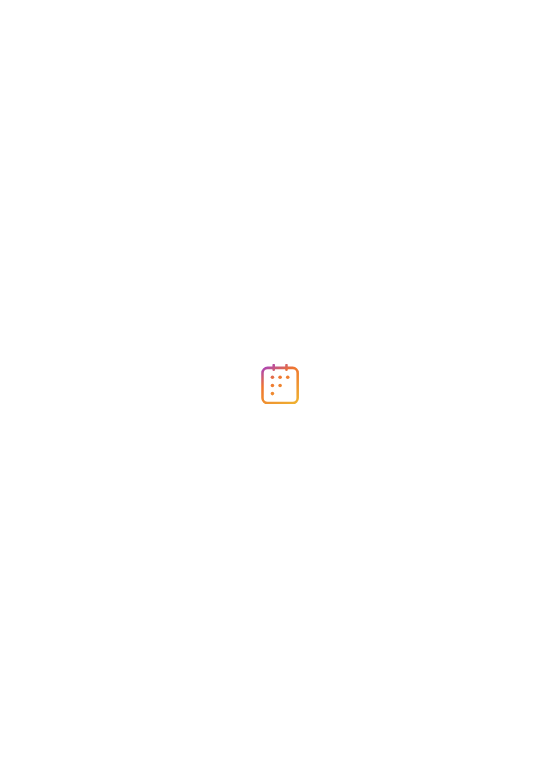 scroll, scrollTop: 0, scrollLeft: 0, axis: both 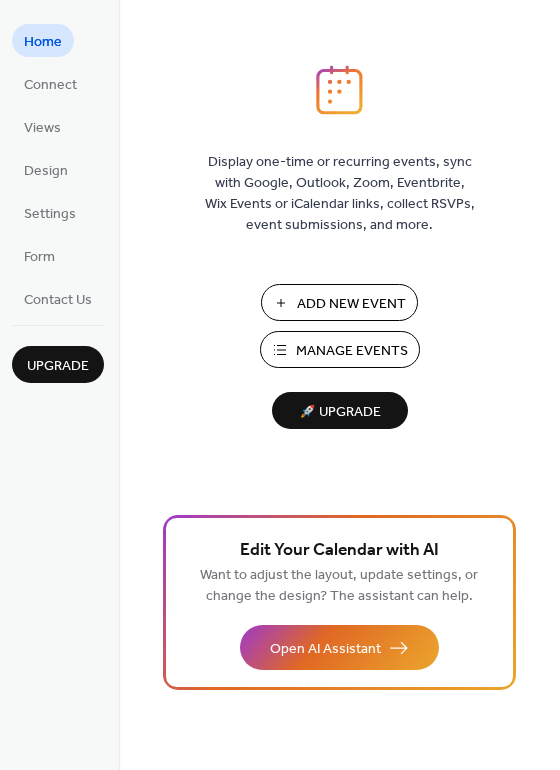 click on "Add New Event" at bounding box center (339, 302) 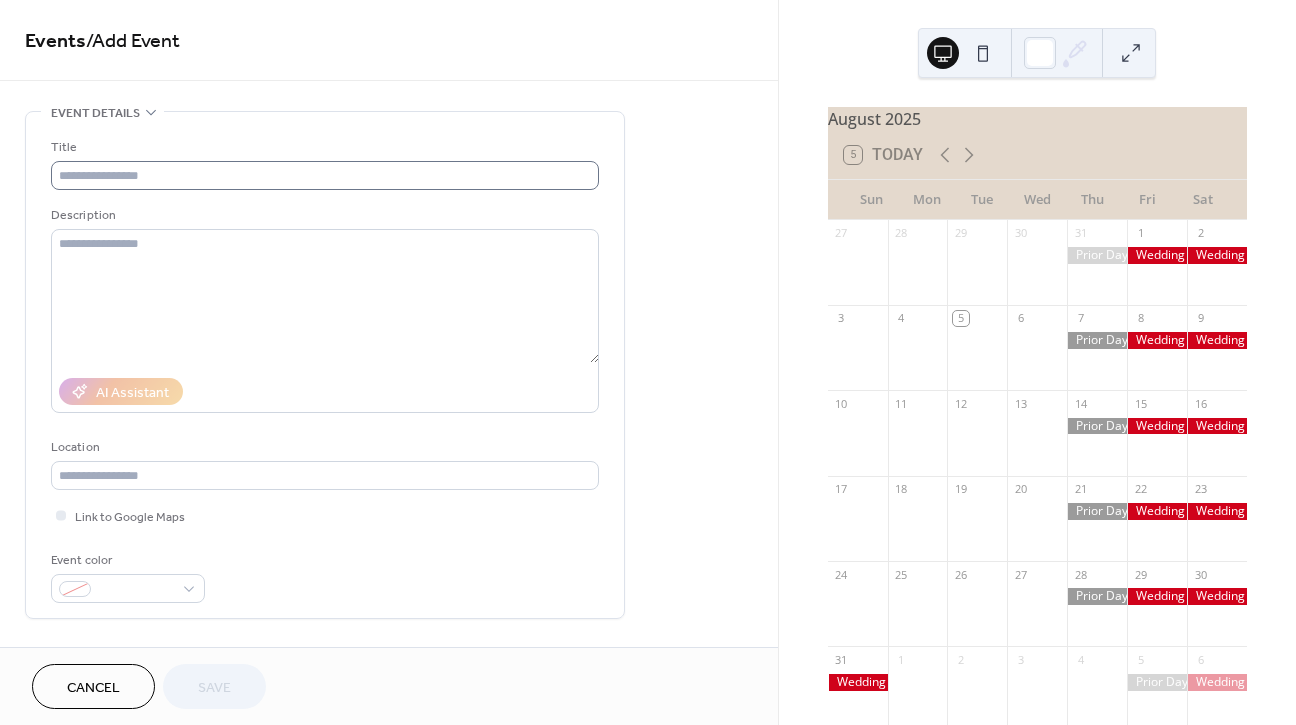 scroll, scrollTop: 0, scrollLeft: 0, axis: both 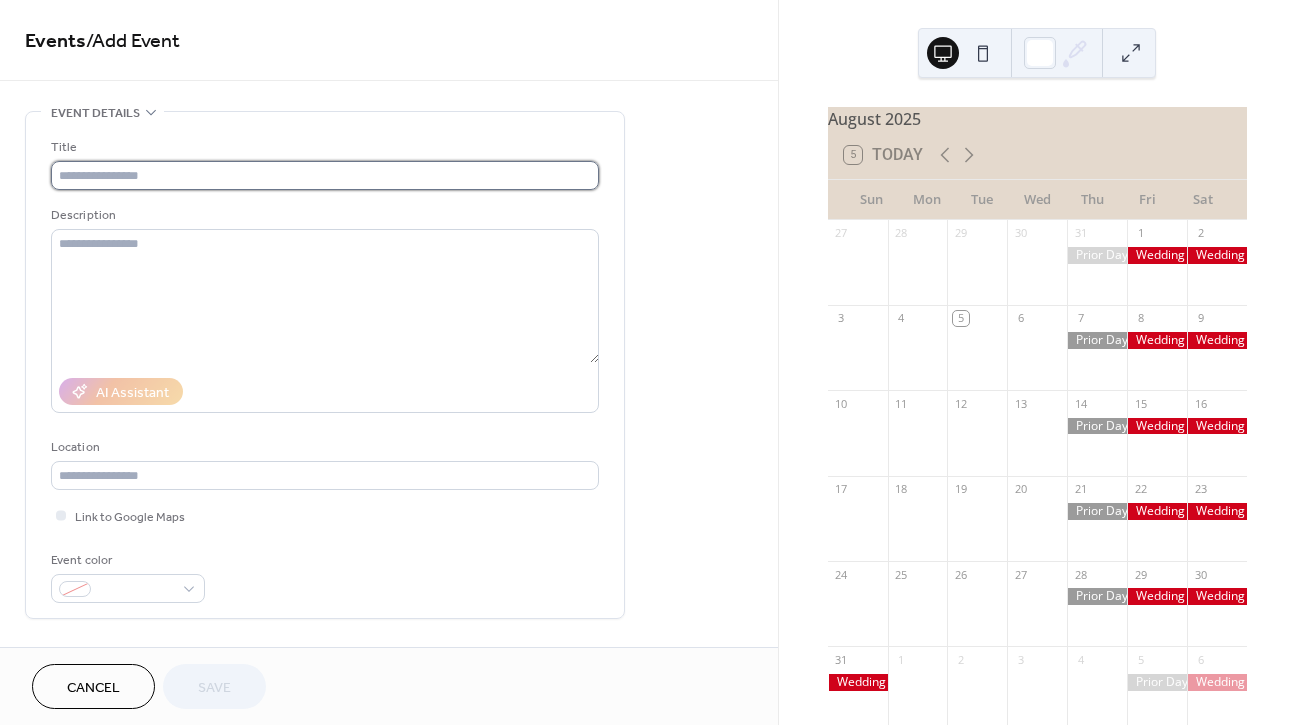 click at bounding box center (325, 175) 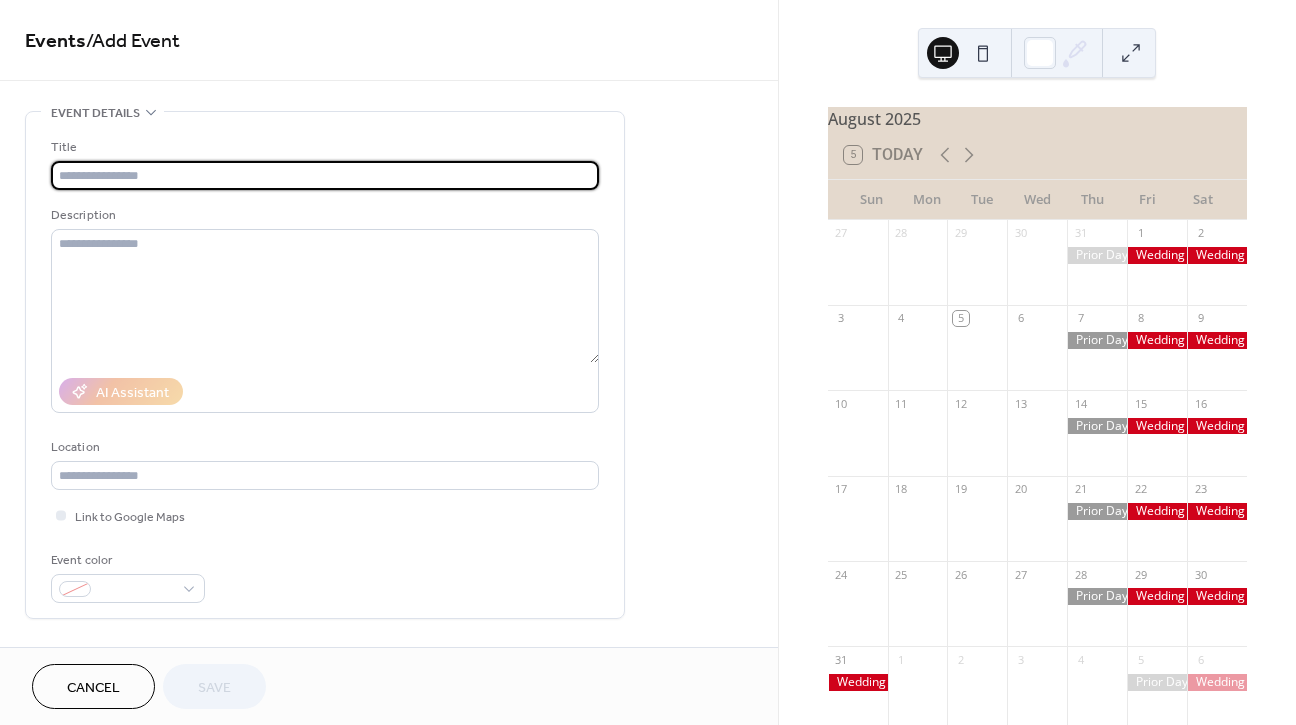 scroll, scrollTop: 0, scrollLeft: 0, axis: both 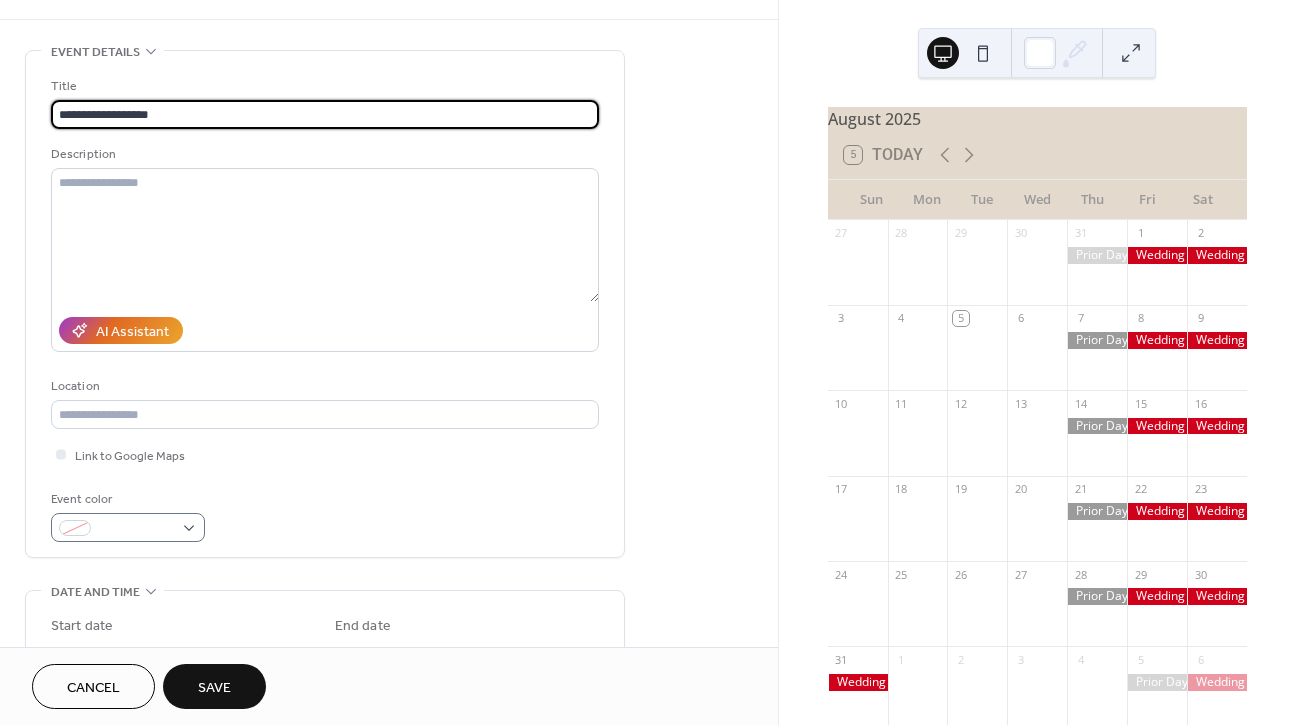 type on "**********" 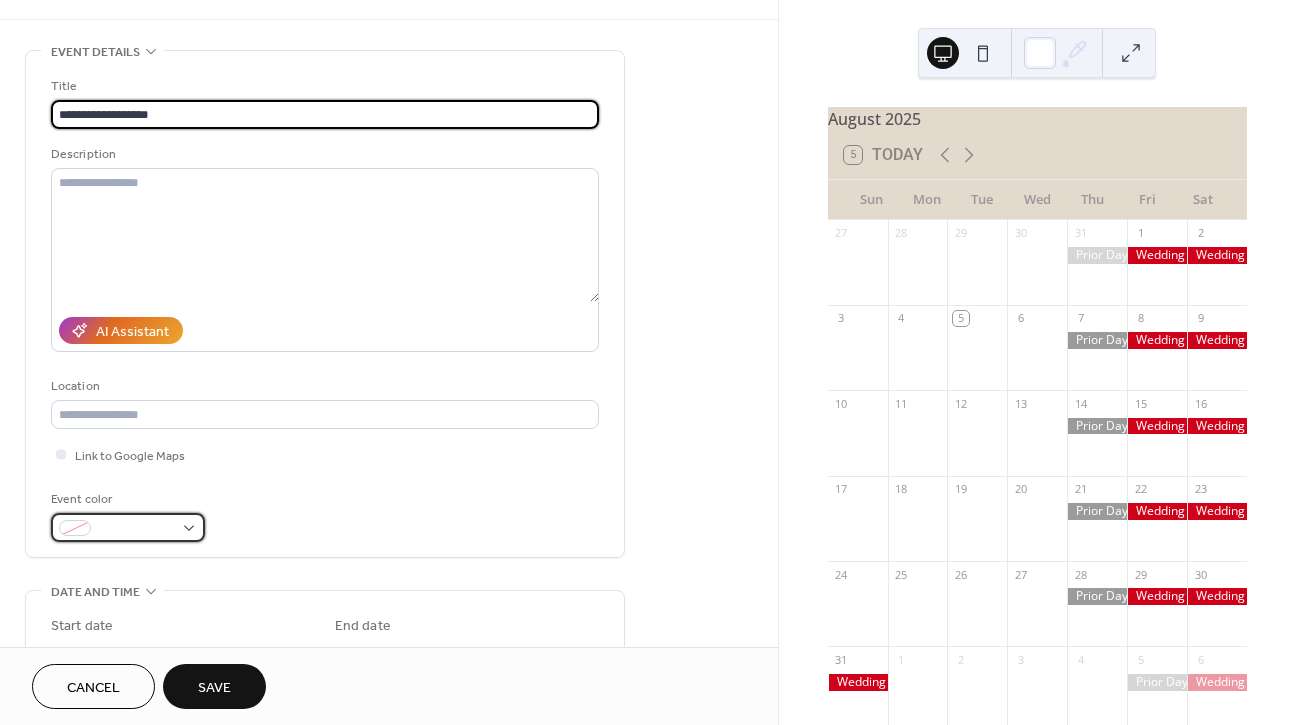 click at bounding box center (136, 529) 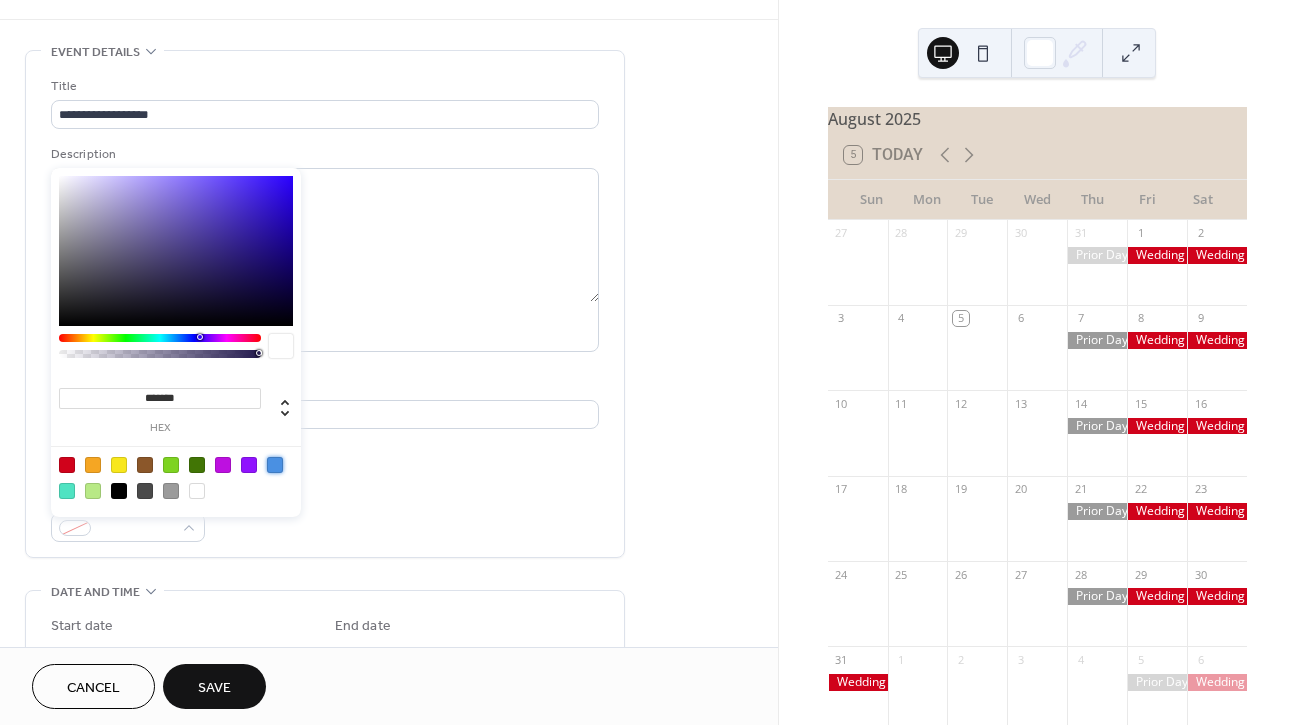 click at bounding box center (275, 465) 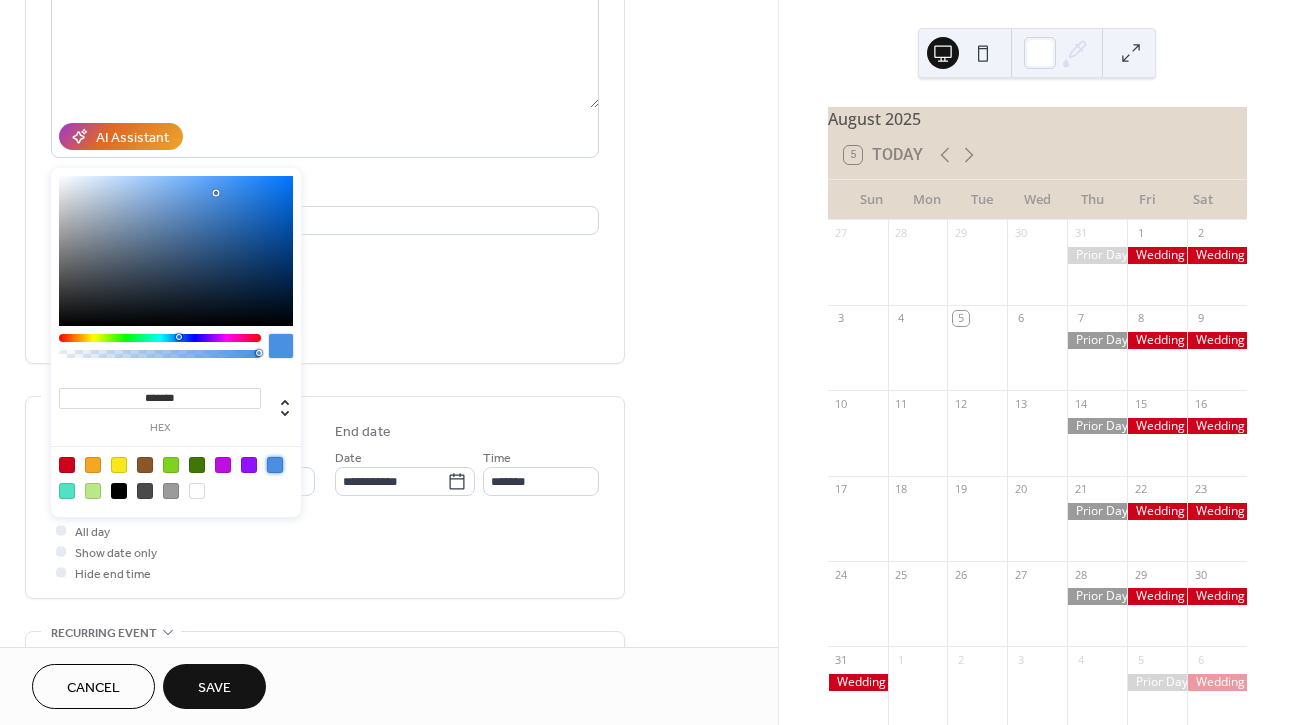 scroll, scrollTop: 278, scrollLeft: 0, axis: vertical 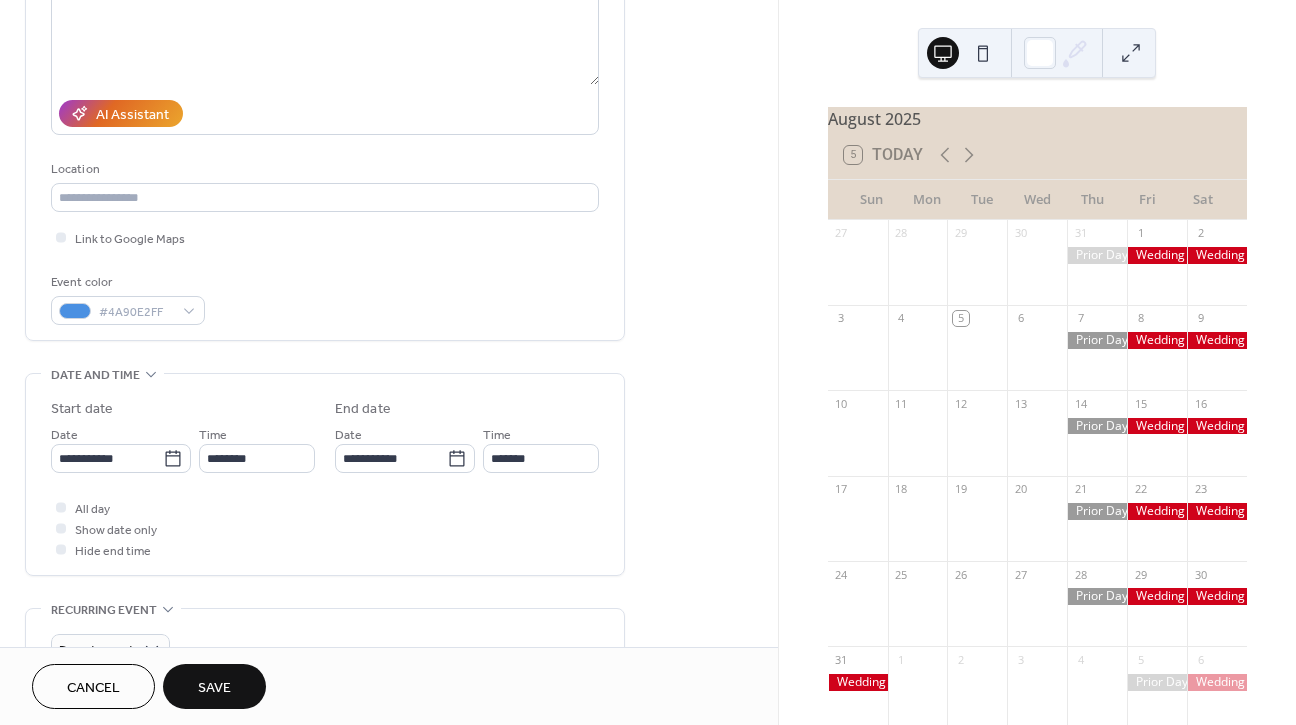 click on "**********" at bounding box center (325, 474) 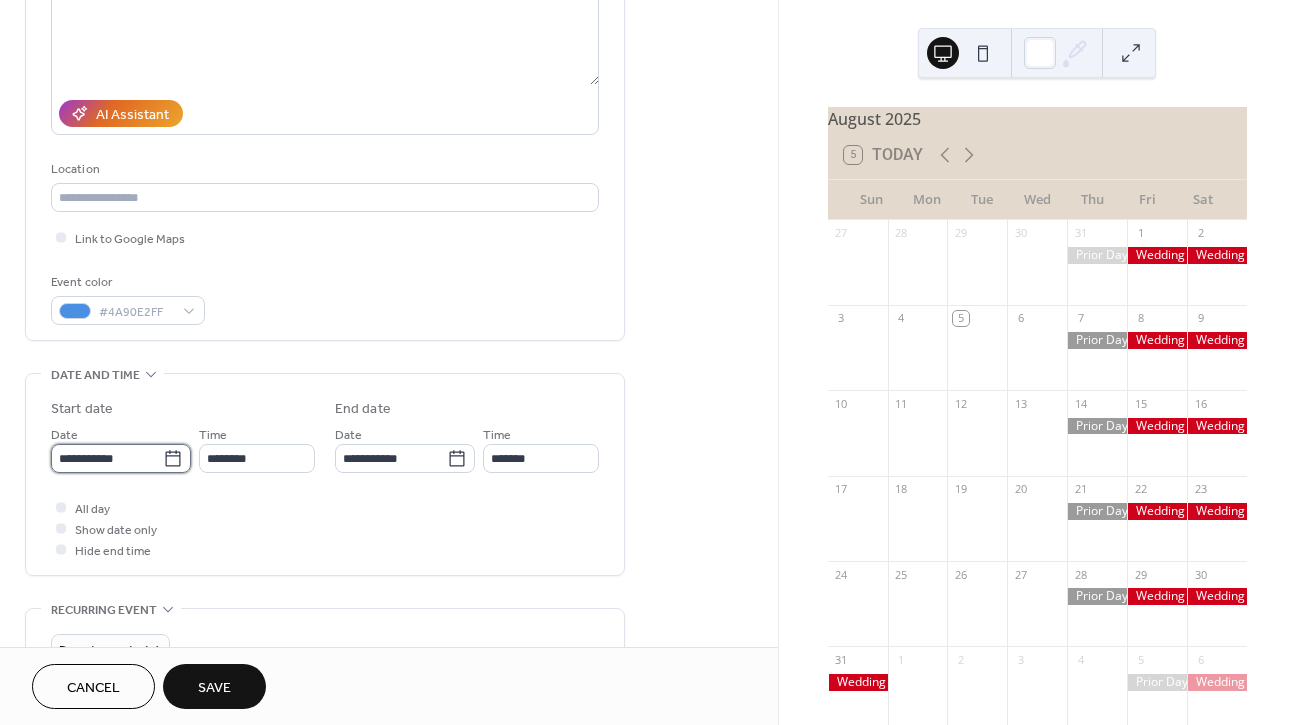 click on "**********" at bounding box center (107, 458) 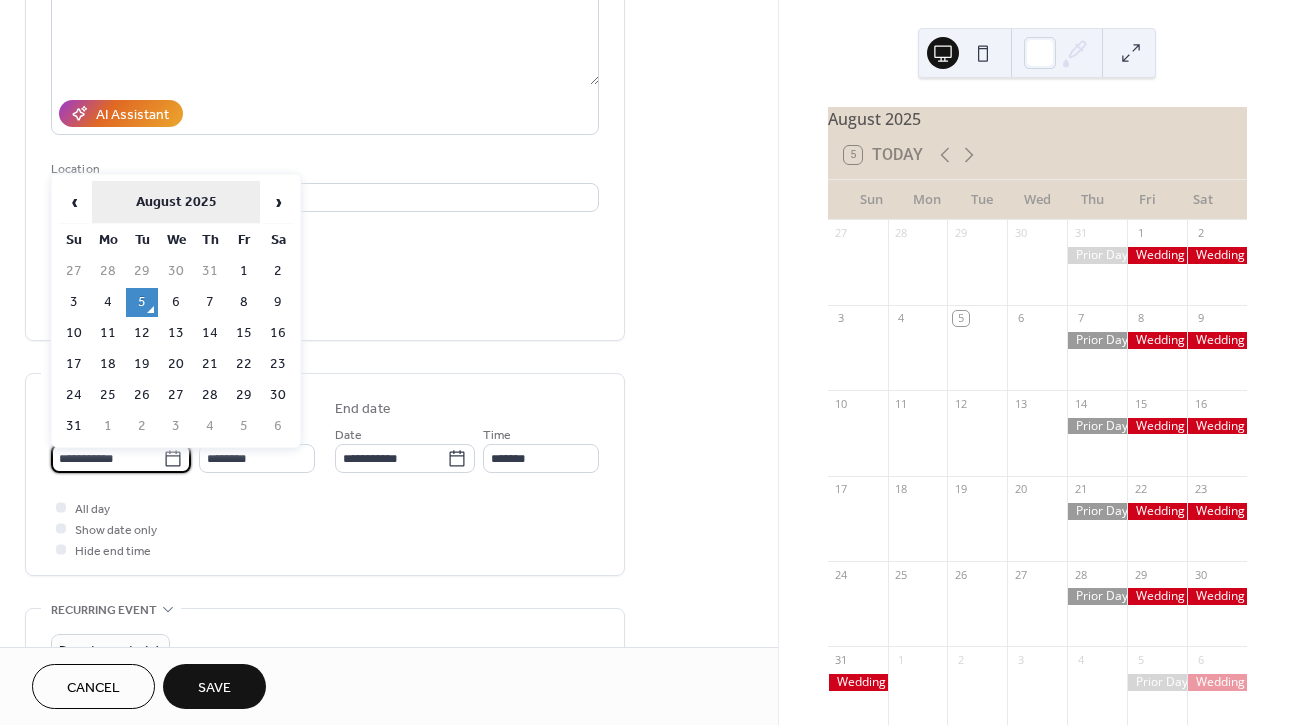 click on "August 2025" at bounding box center (176, 202) 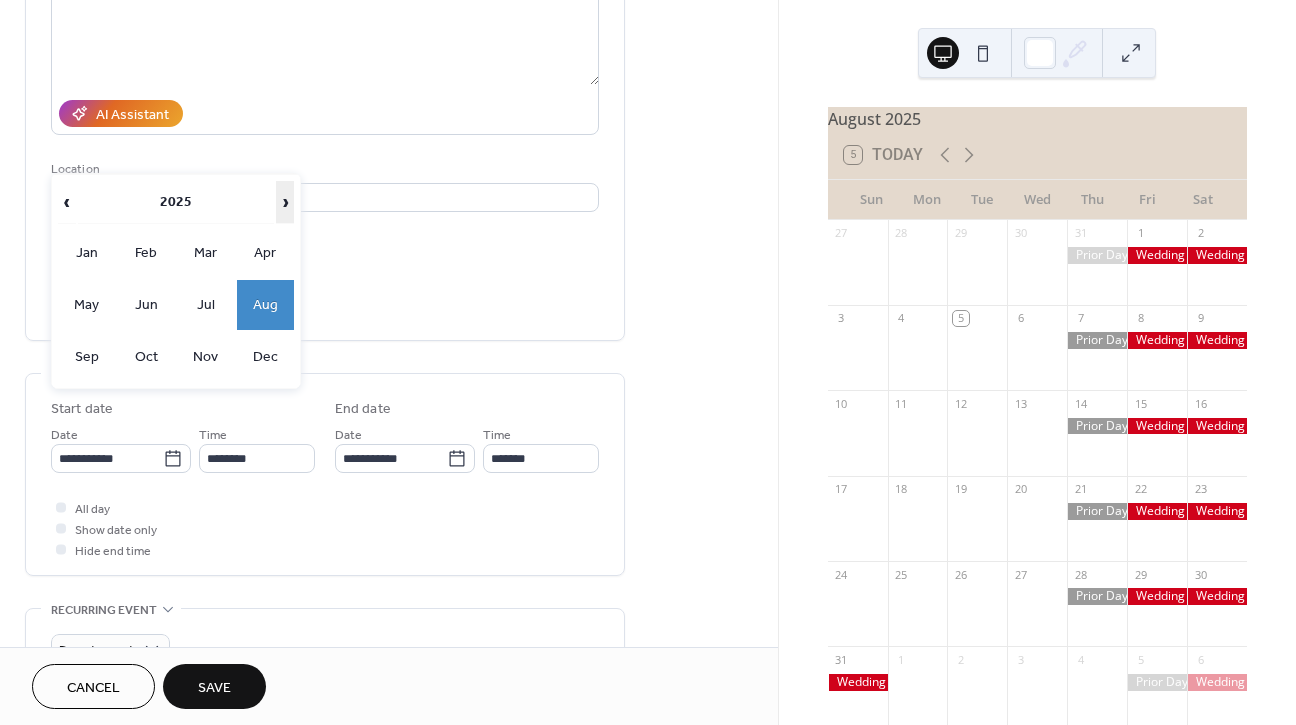 click on "›" at bounding box center (285, 202) 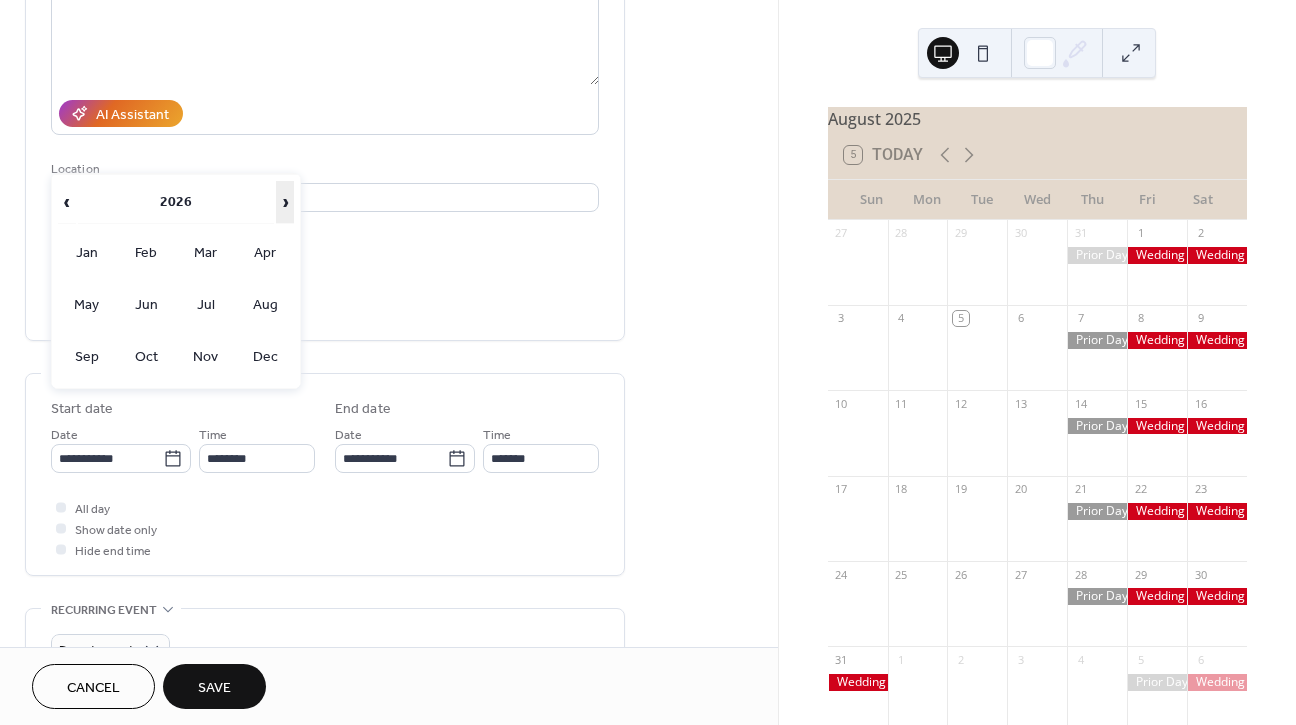 click on "›" at bounding box center [285, 202] 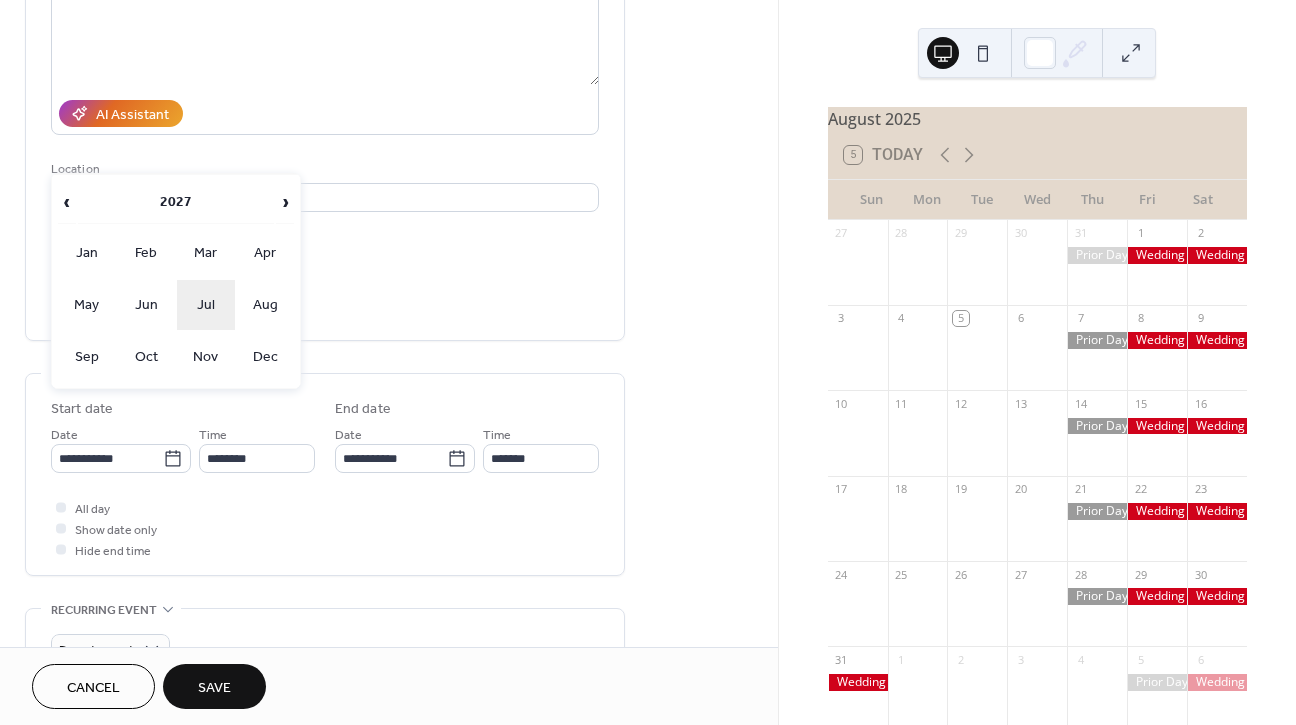 click on "Jul" at bounding box center (206, 305) 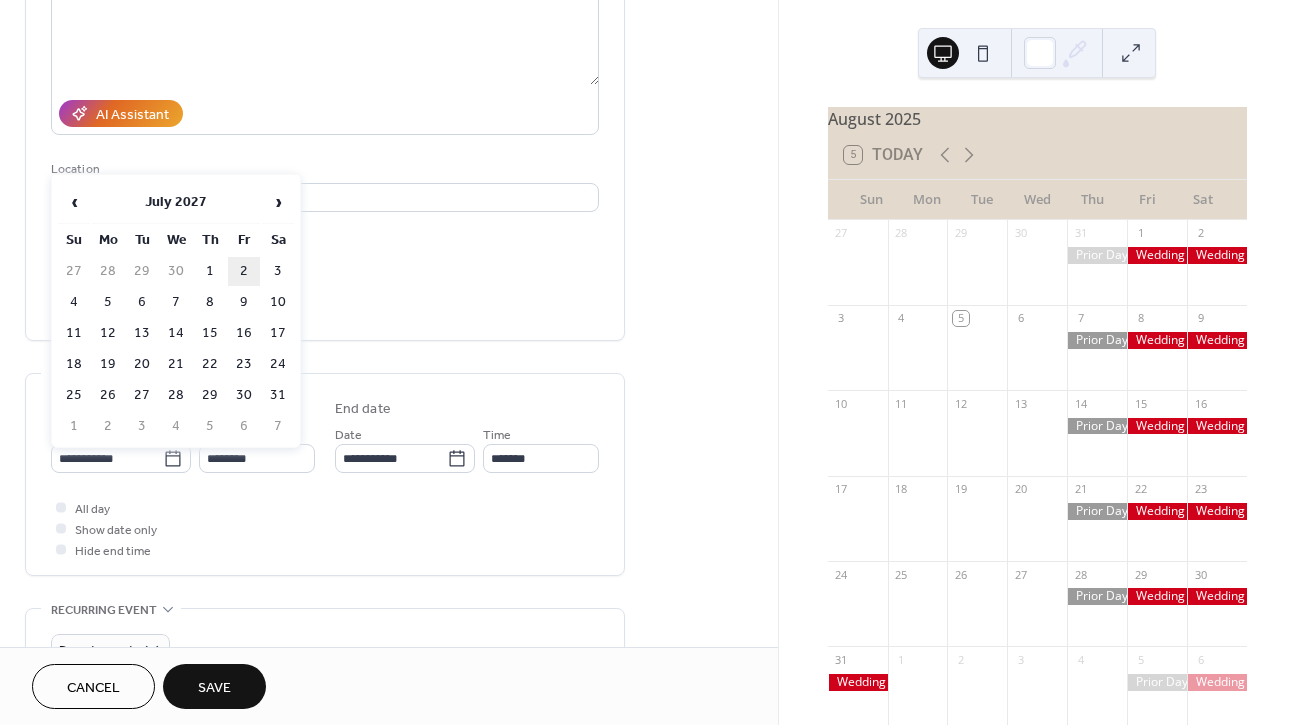 click on "2" at bounding box center (244, 271) 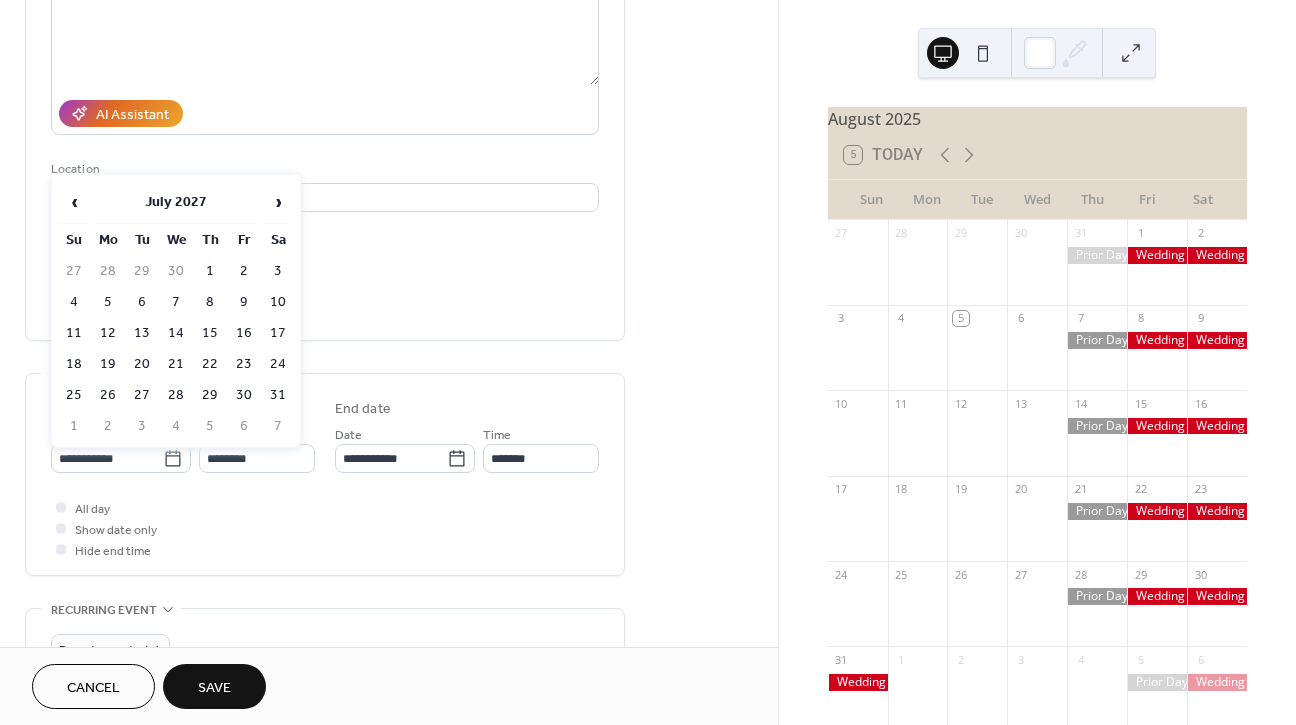 type on "**********" 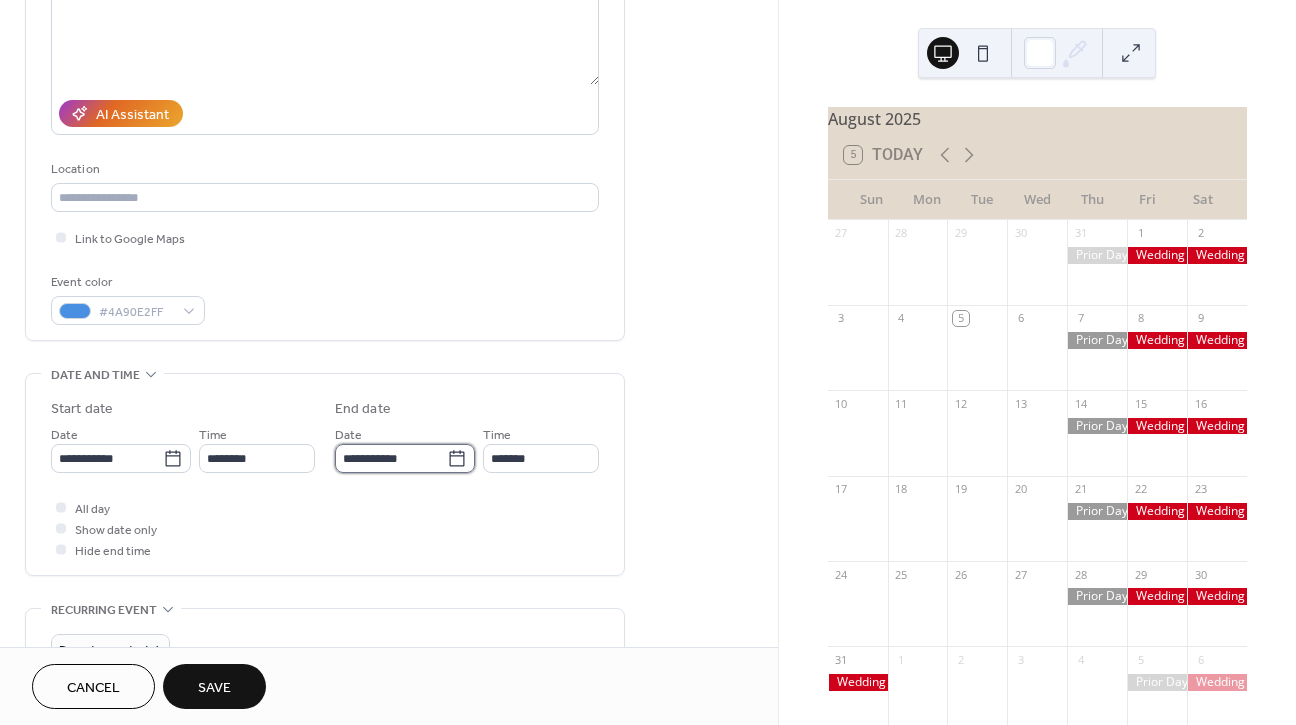 click on "**********" at bounding box center [391, 458] 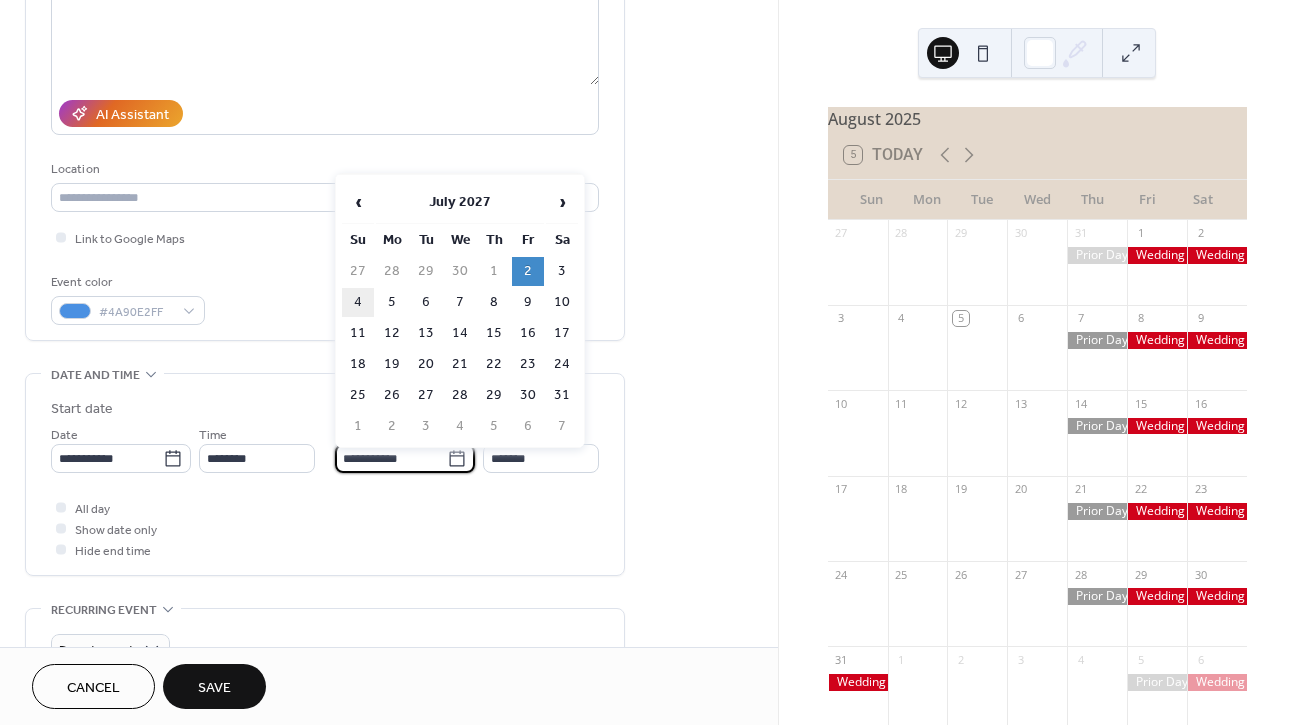 click on "4" at bounding box center (358, 302) 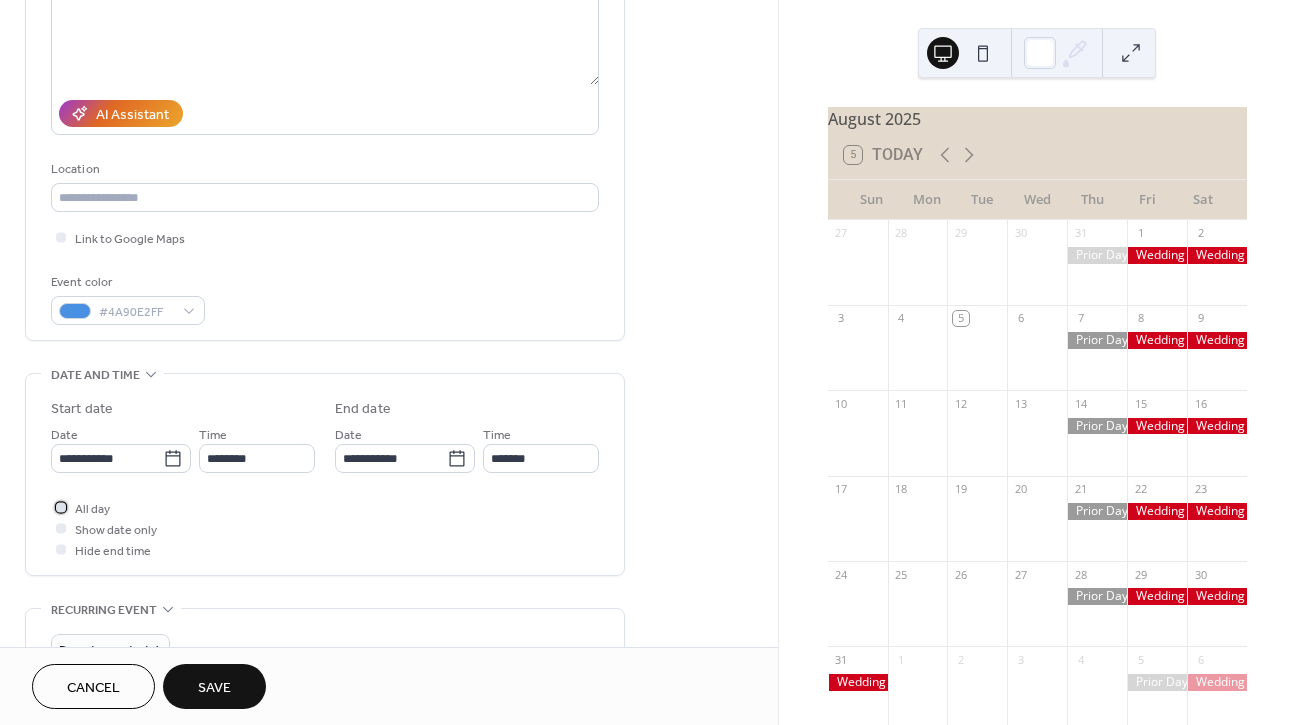 click at bounding box center [61, 507] 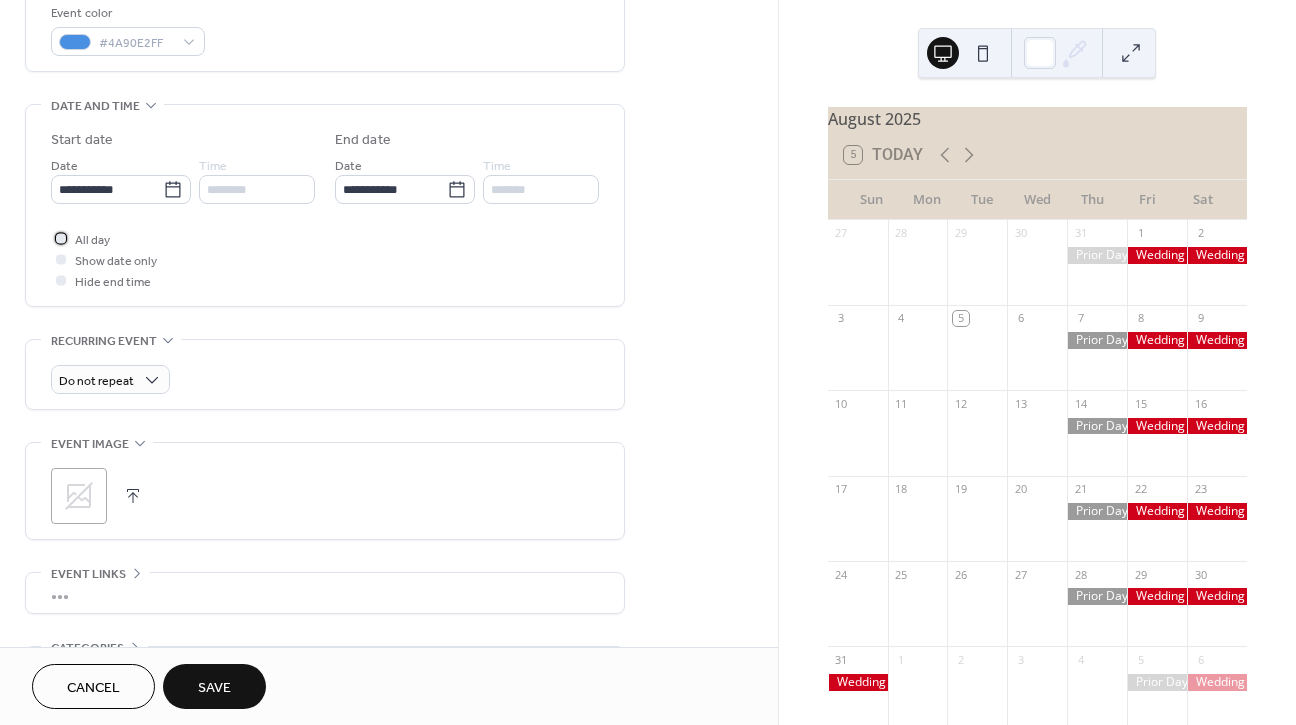scroll, scrollTop: 598, scrollLeft: 0, axis: vertical 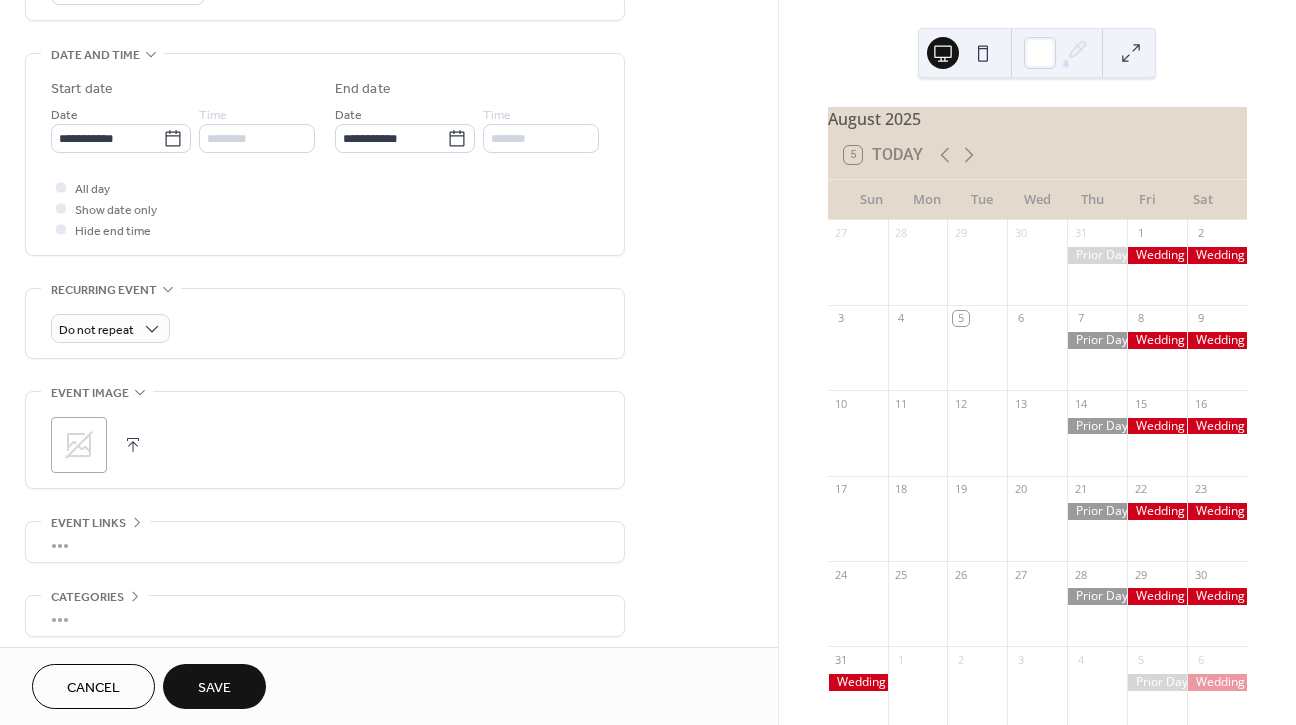 click on "Save" at bounding box center (214, 688) 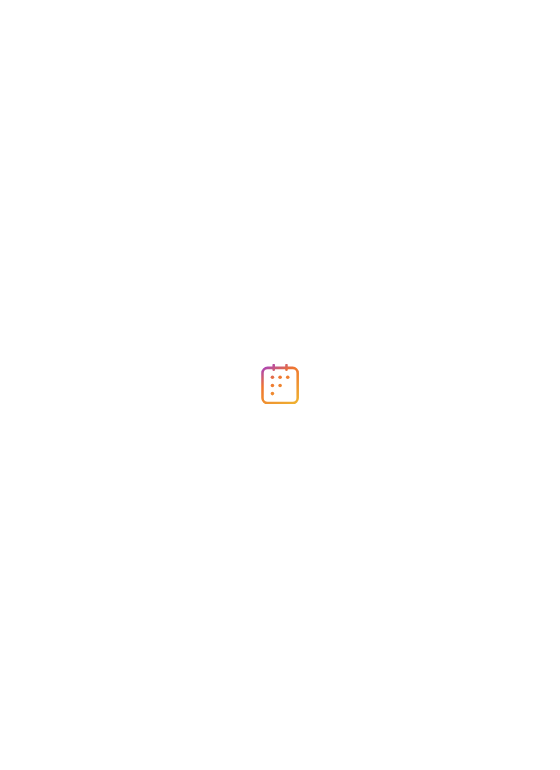 scroll, scrollTop: 0, scrollLeft: 0, axis: both 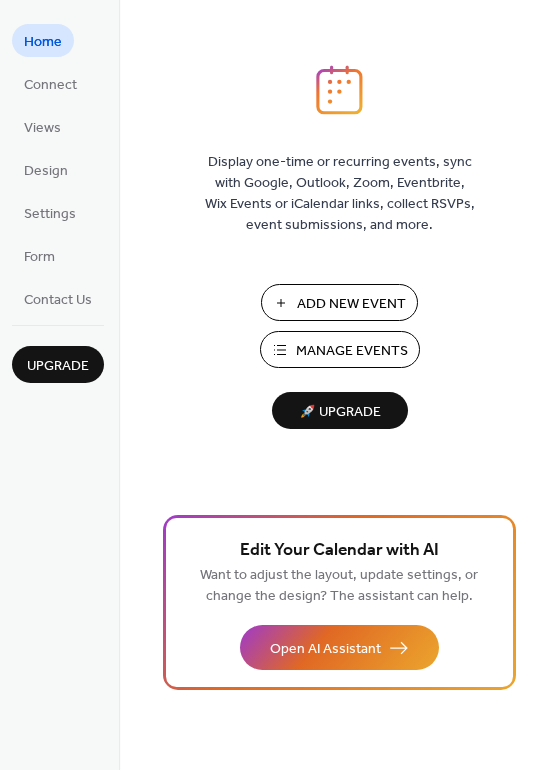 click on "Manage Events" at bounding box center (352, 351) 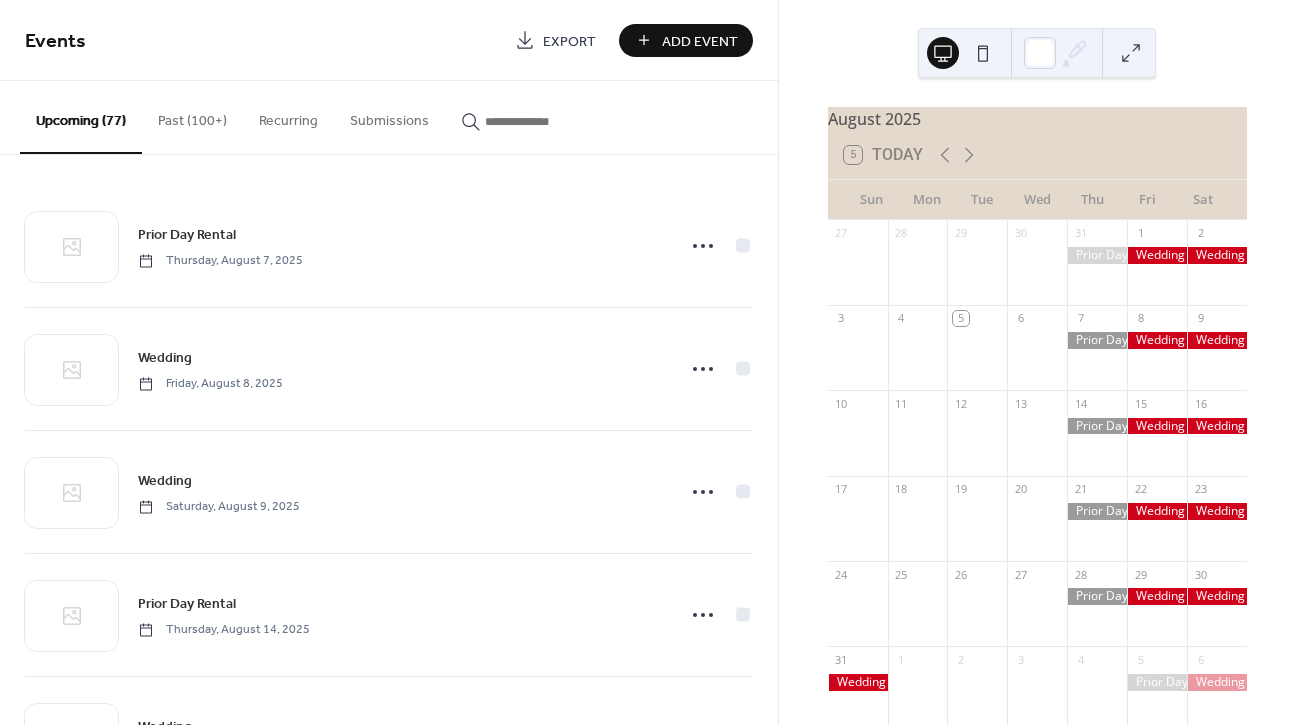 scroll, scrollTop: 0, scrollLeft: 0, axis: both 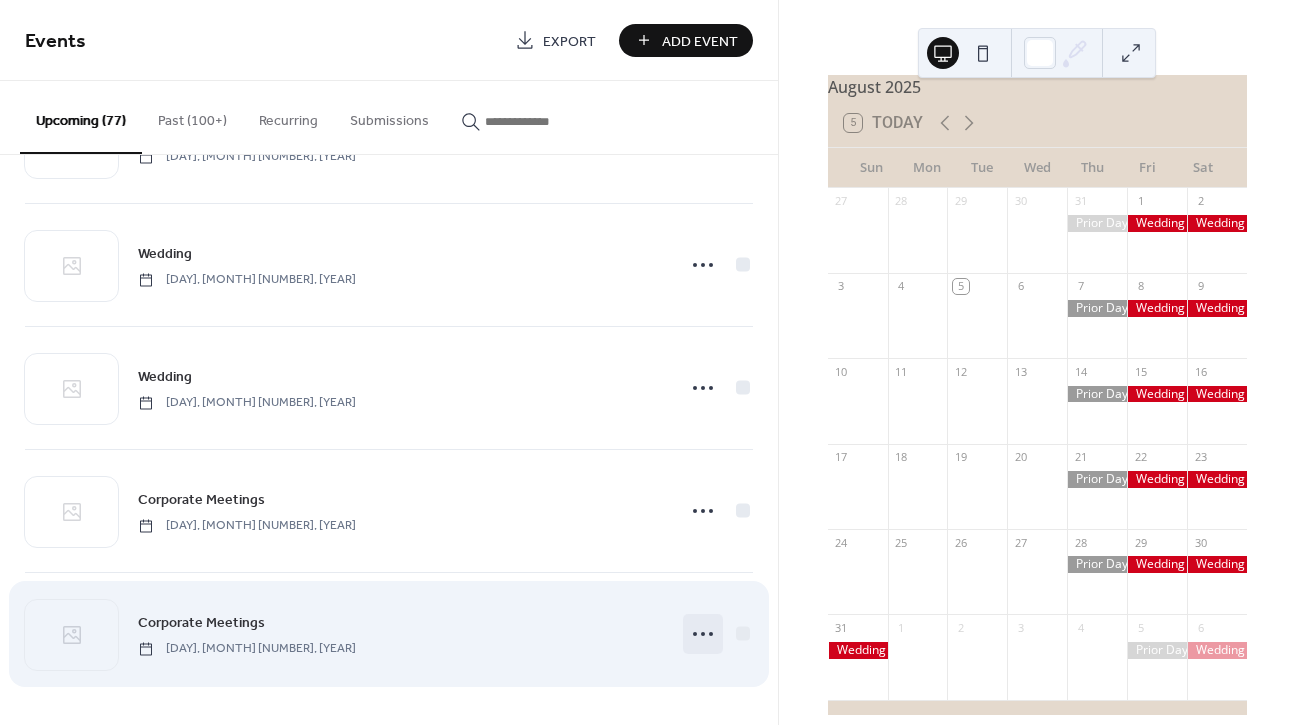 click 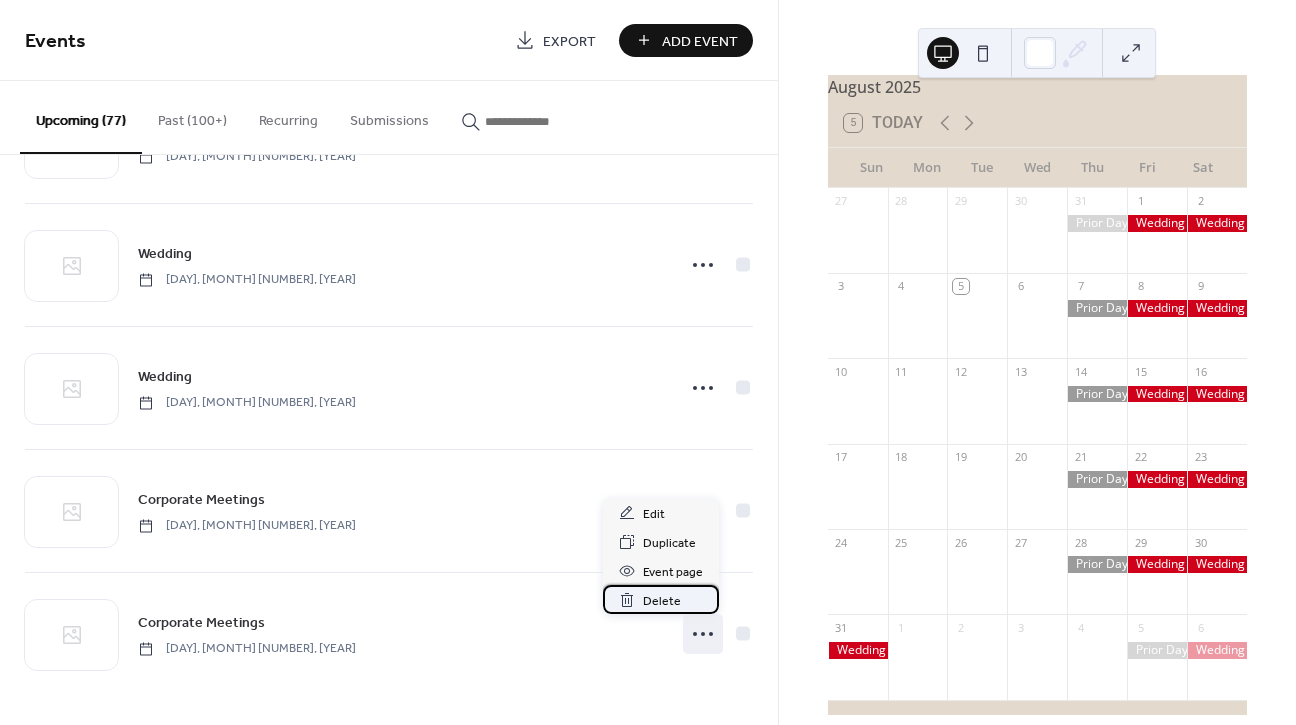 click on "Delete" at bounding box center (662, 601) 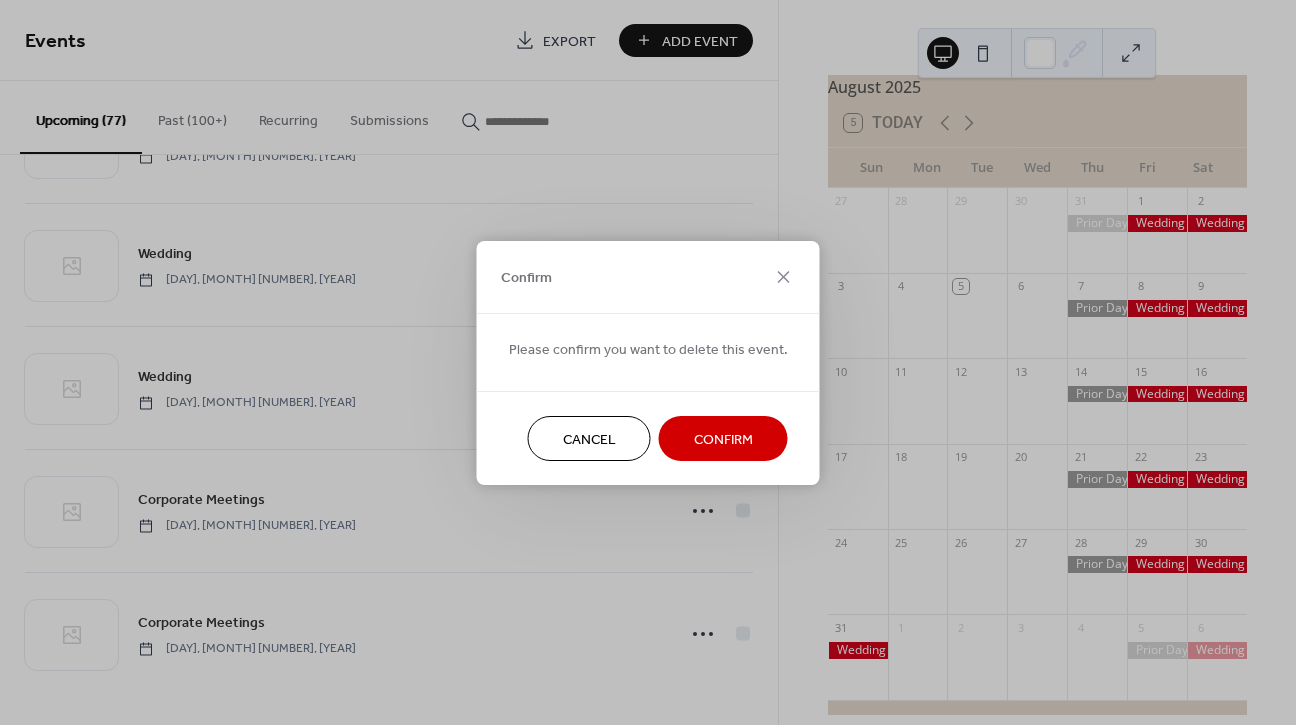 click on "Confirm" at bounding box center [723, 439] 